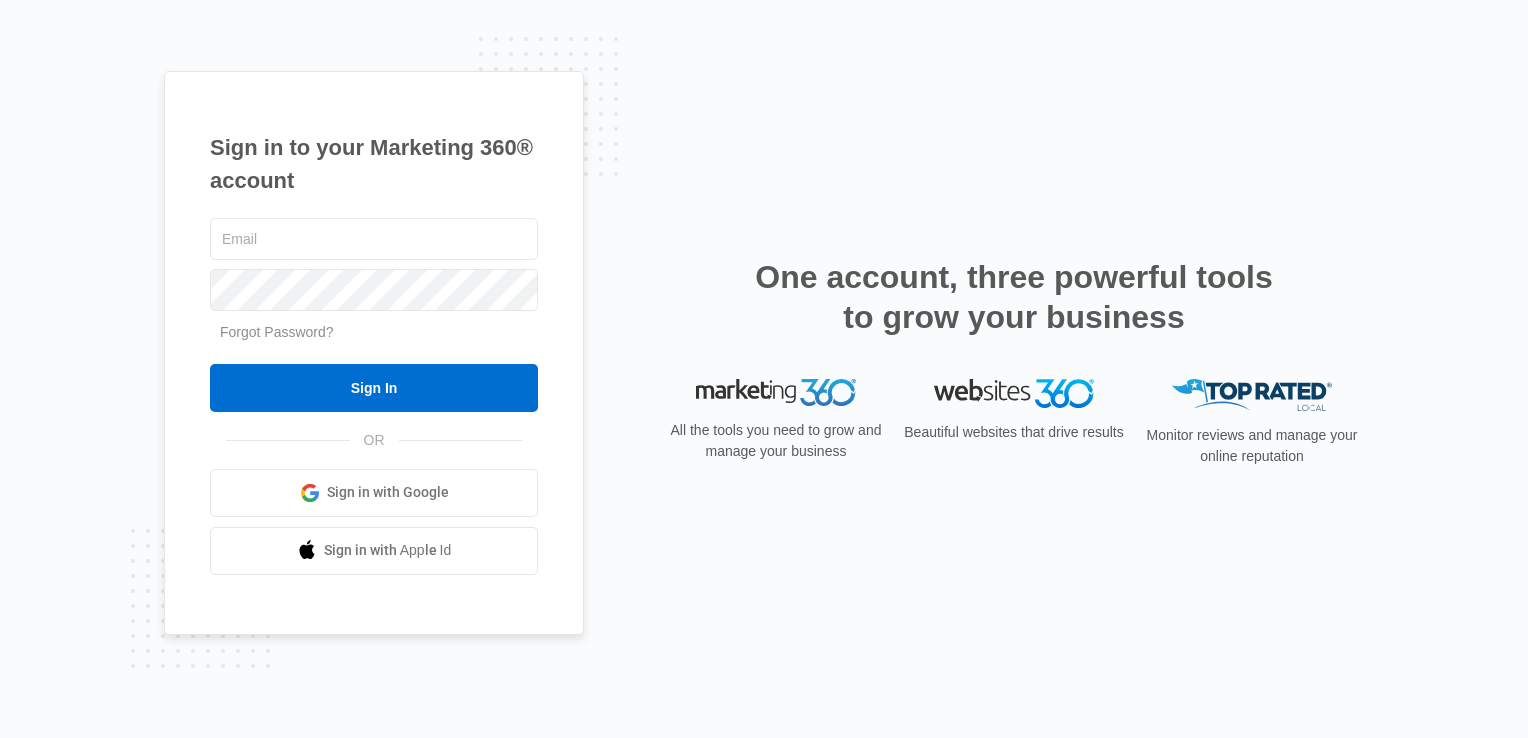 scroll, scrollTop: 0, scrollLeft: 0, axis: both 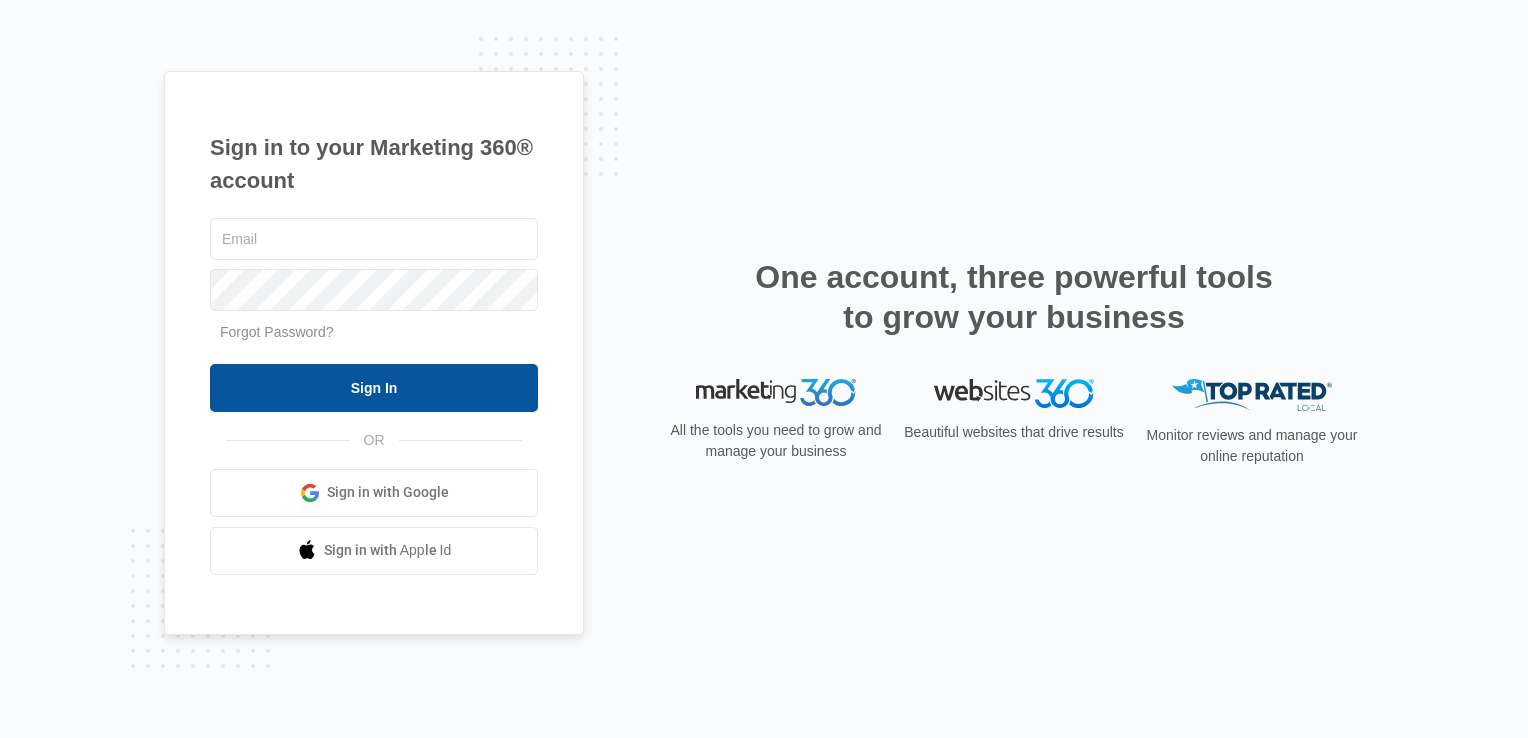 type on "[EMAIL]" 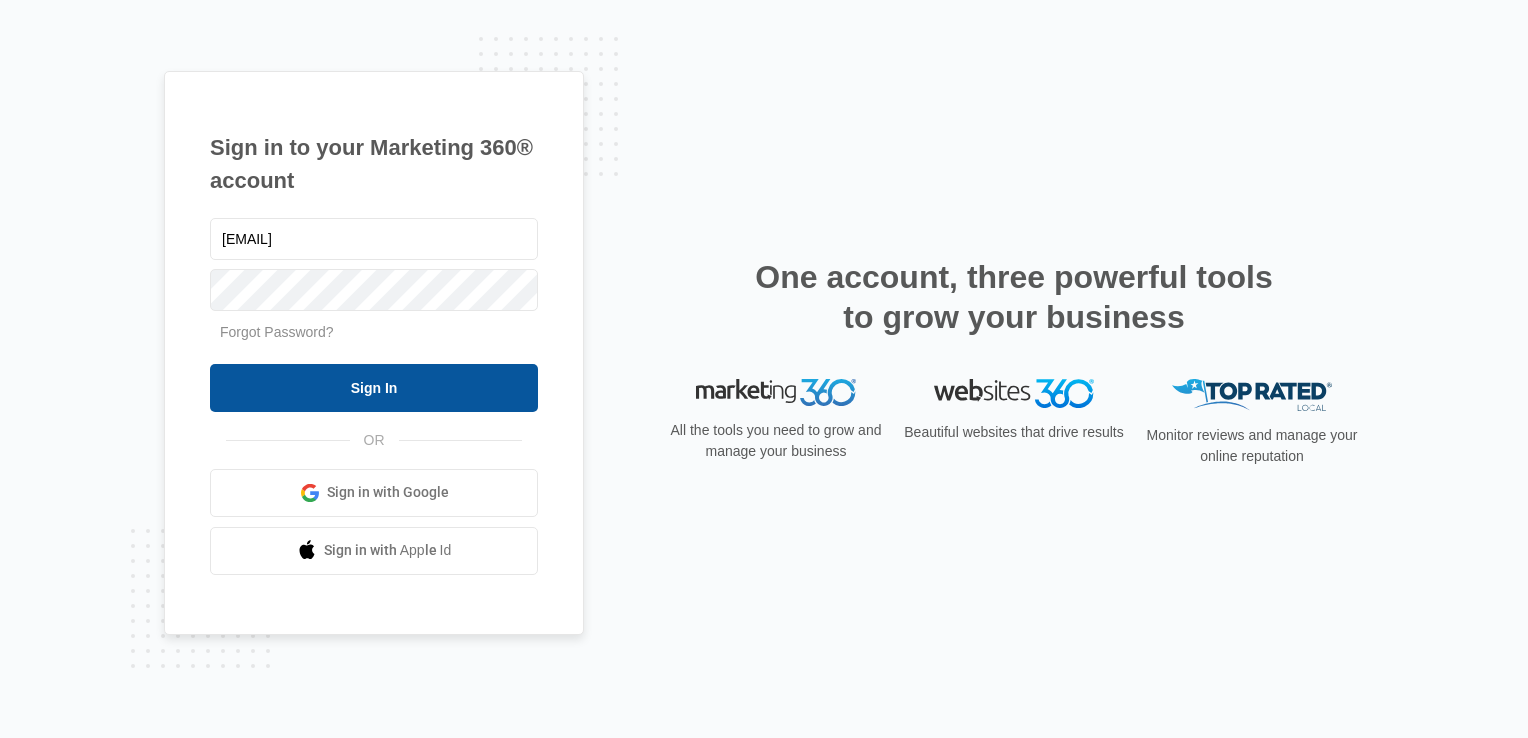click on "Sign In" at bounding box center (374, 388) 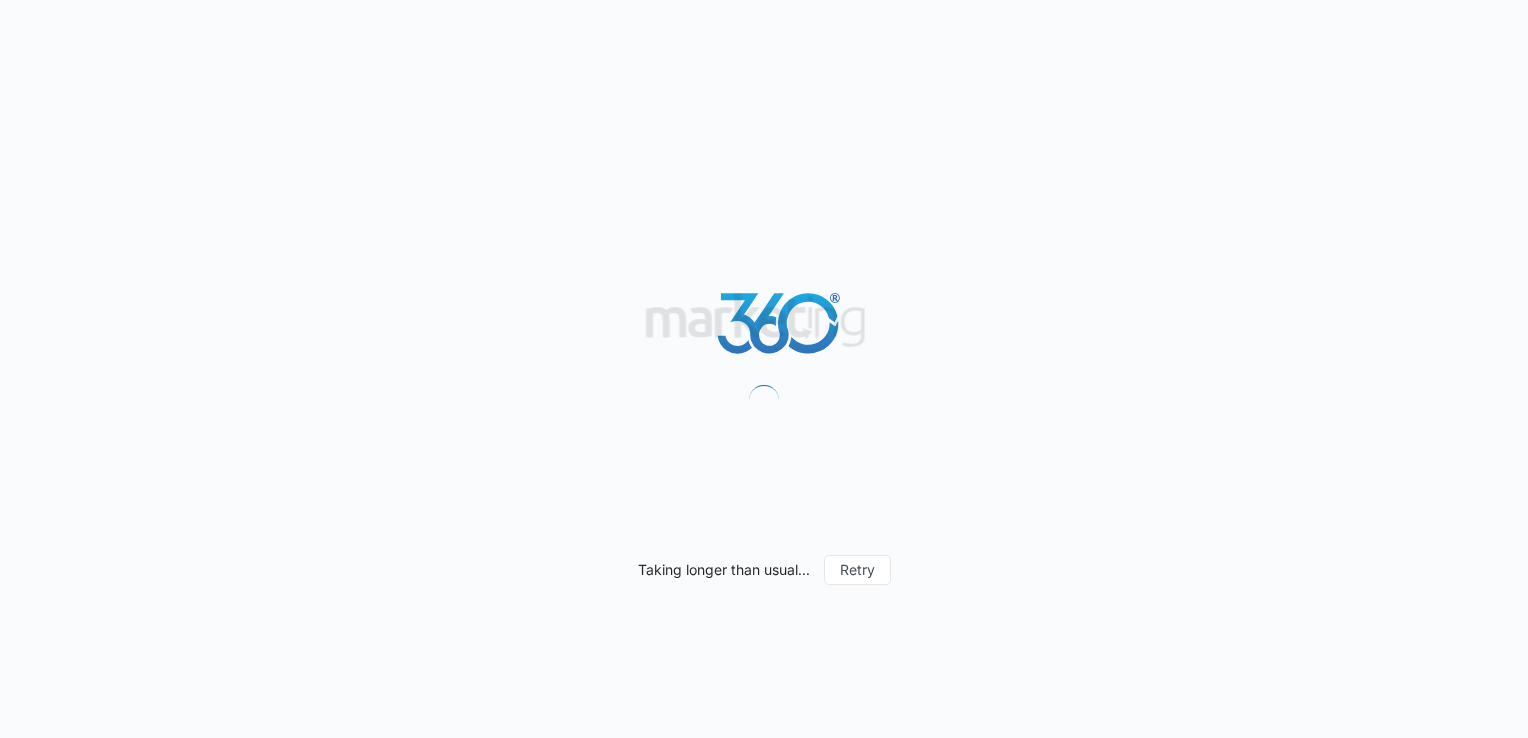 scroll, scrollTop: 0, scrollLeft: 0, axis: both 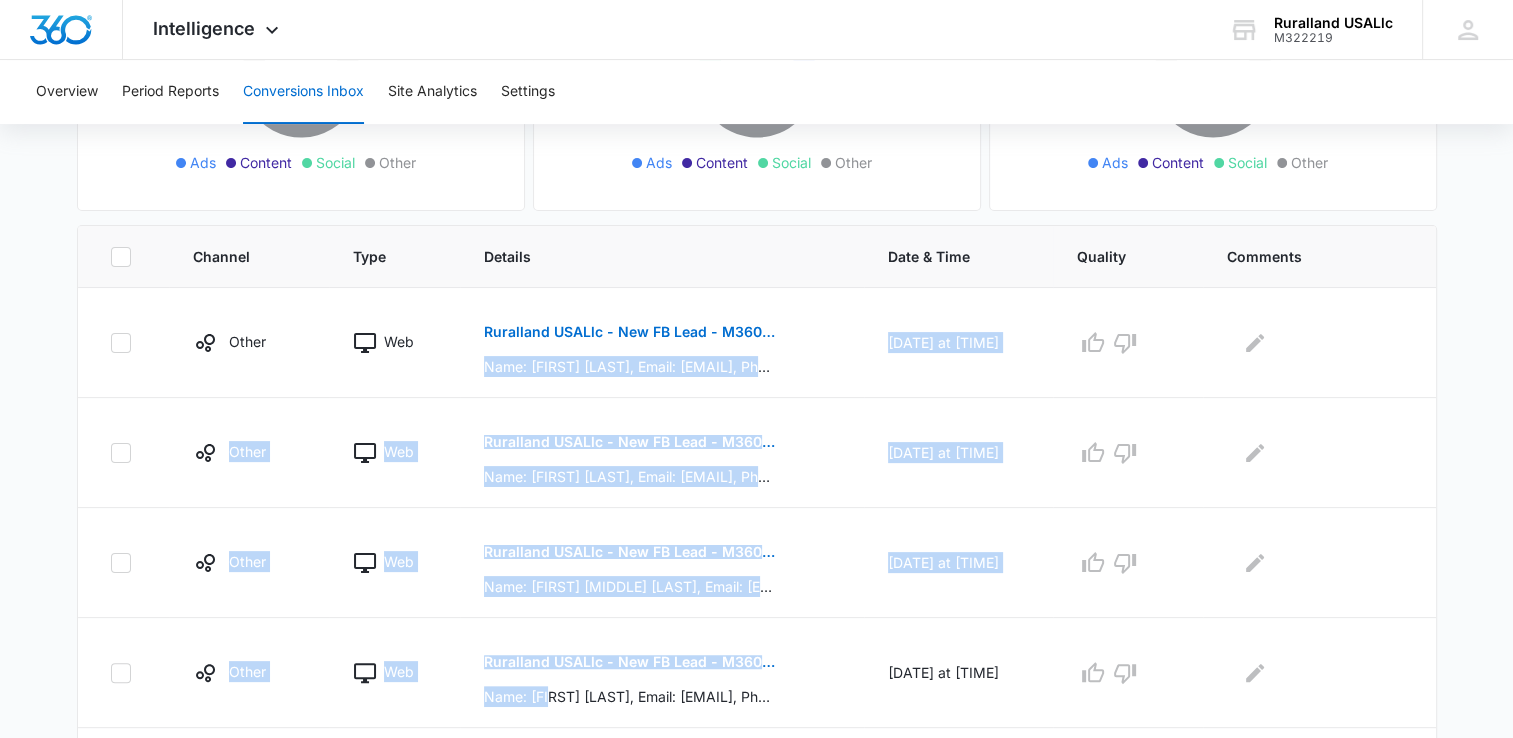drag, startPoint x: 547, startPoint y: 789, endPoint x: 496, endPoint y: 789, distance: 51 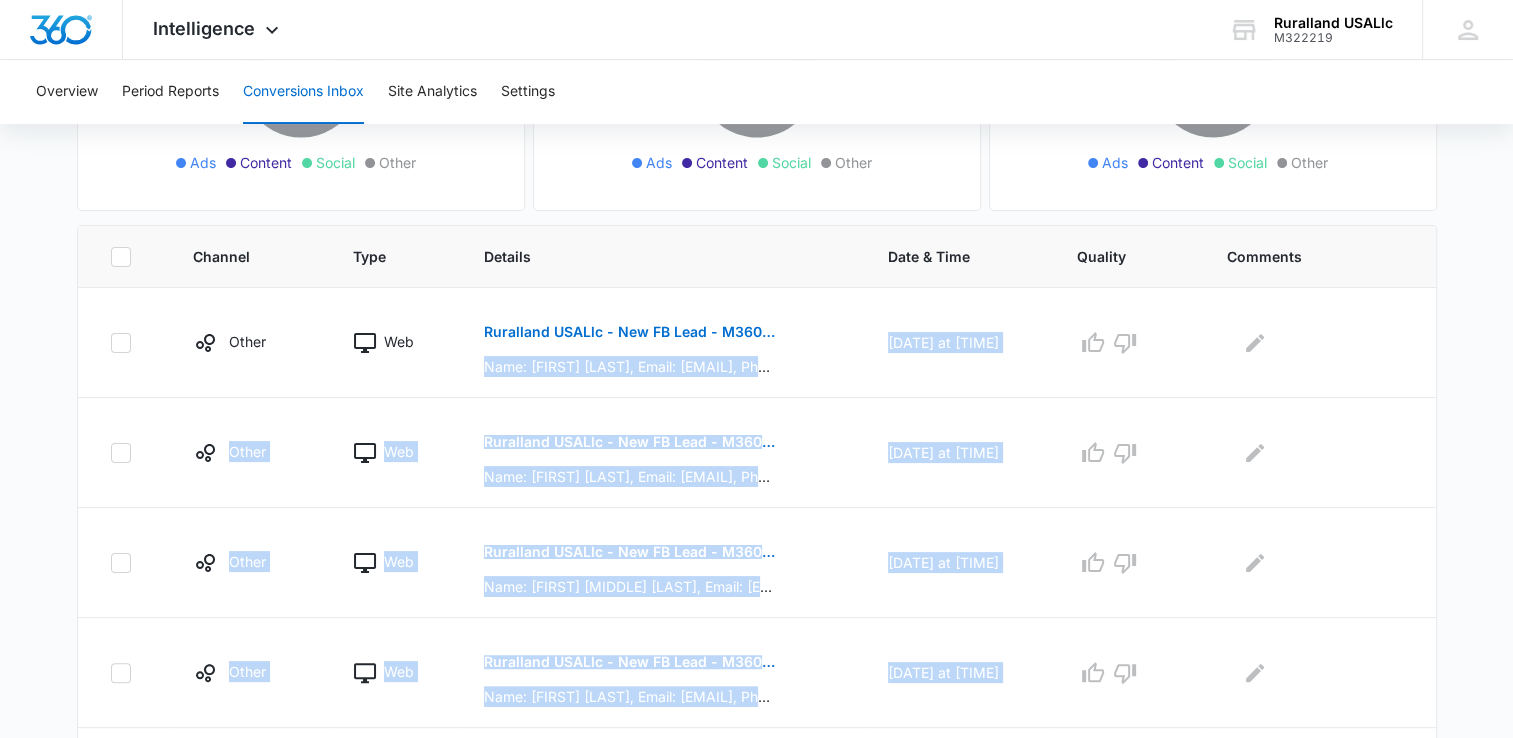 scroll, scrollTop: 410, scrollLeft: 0, axis: vertical 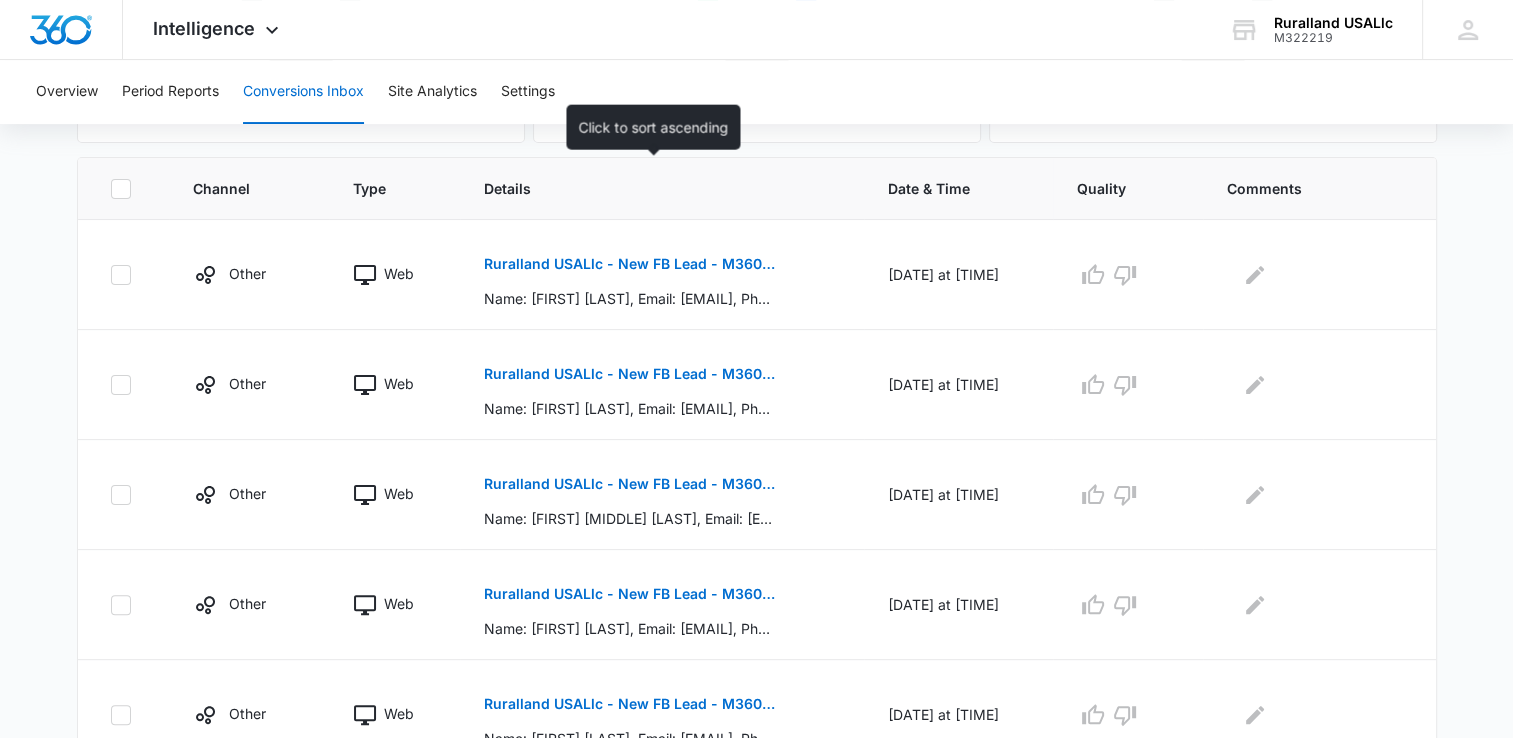drag, startPoint x: 644, startPoint y: 191, endPoint x: 664, endPoint y: 191, distance: 20 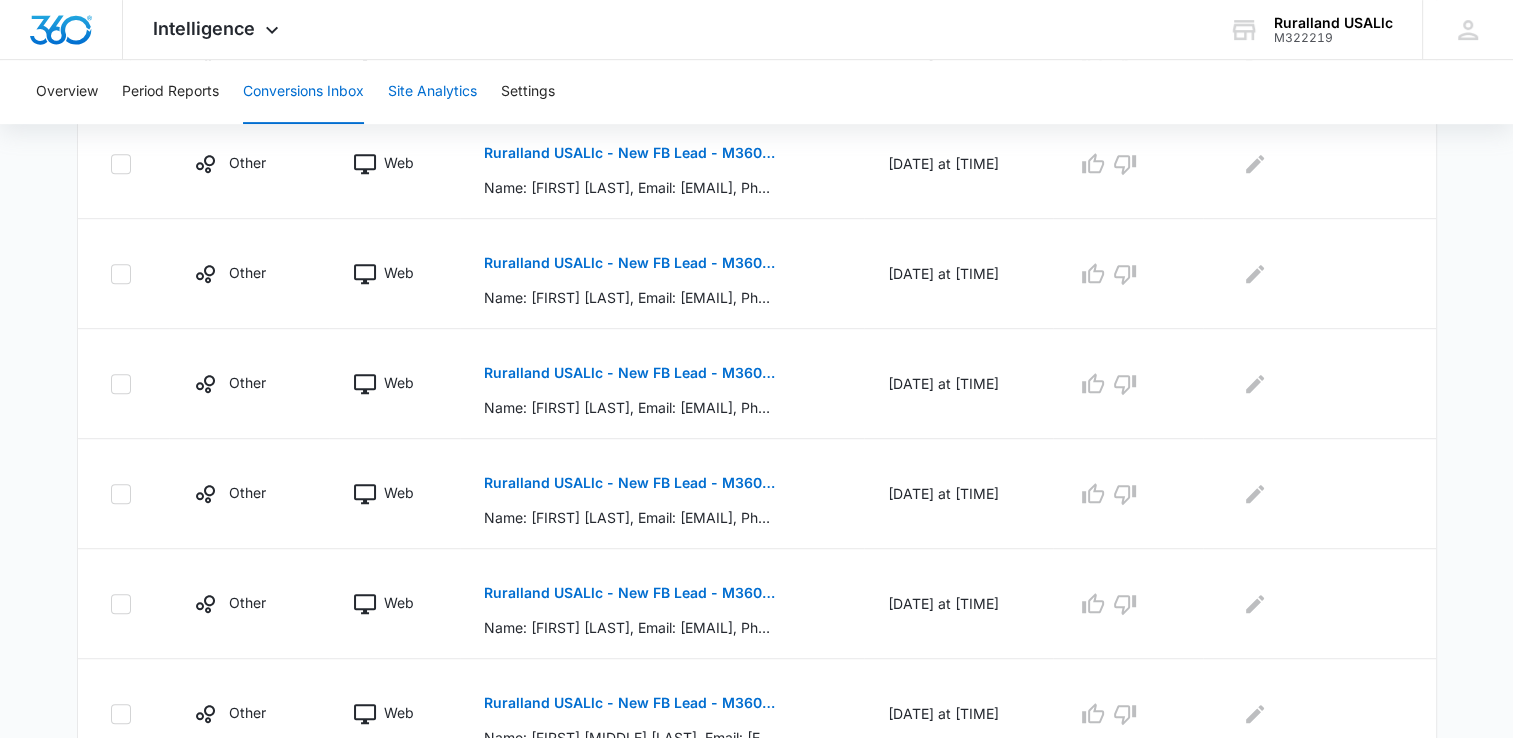 scroll, scrollTop: 951, scrollLeft: 0, axis: vertical 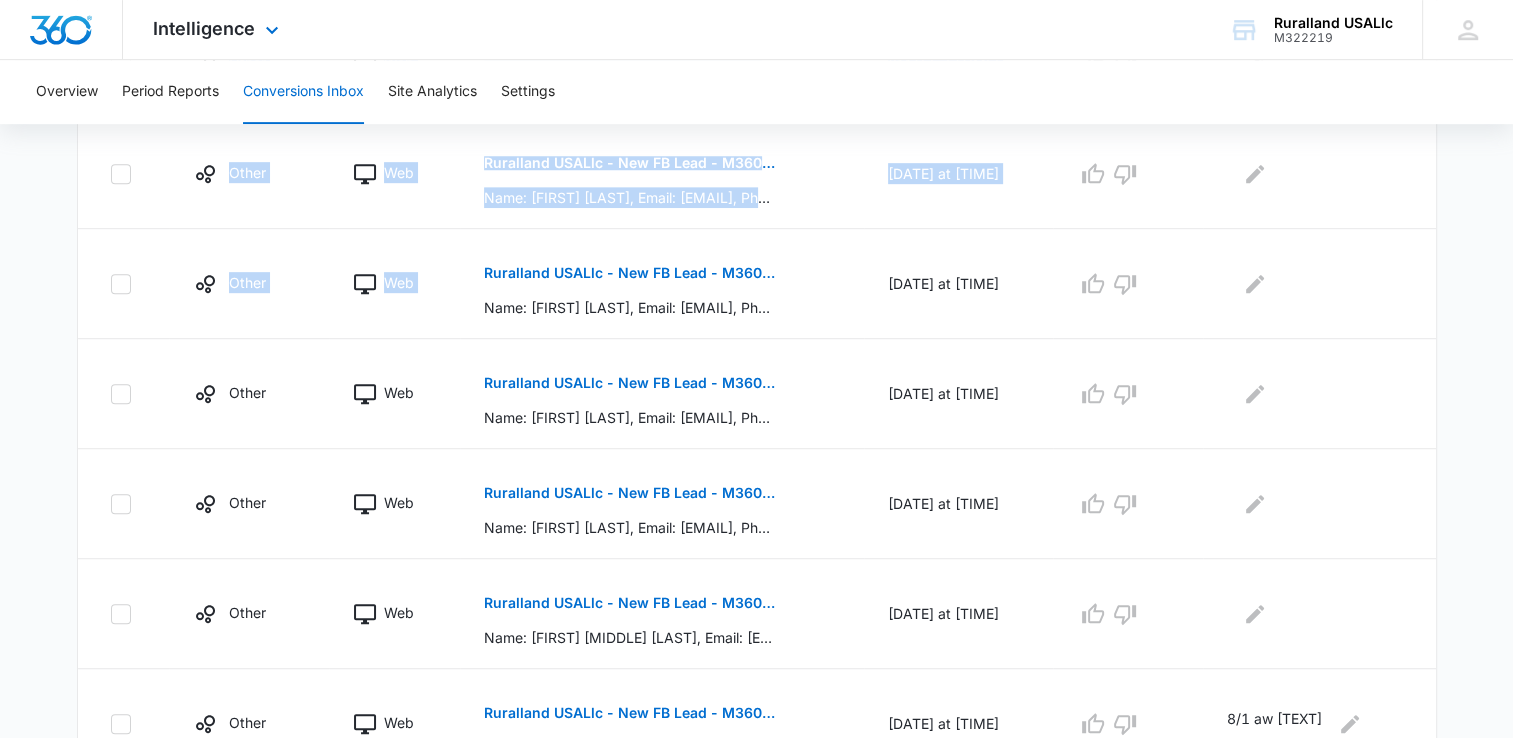 drag, startPoint x: 487, startPoint y: 223, endPoint x: 1118, endPoint y: 28, distance: 660.4438 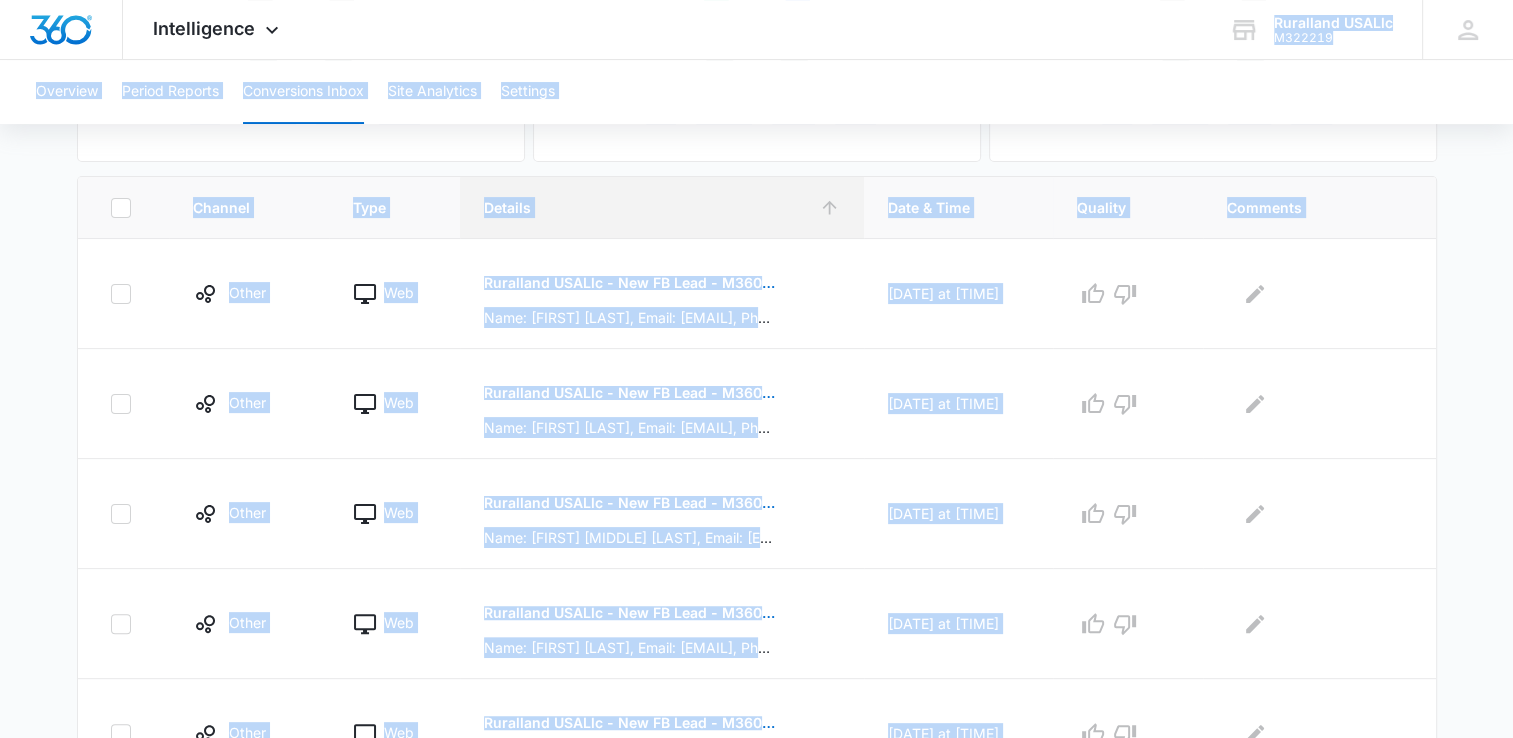 scroll, scrollTop: 305, scrollLeft: 0, axis: vertical 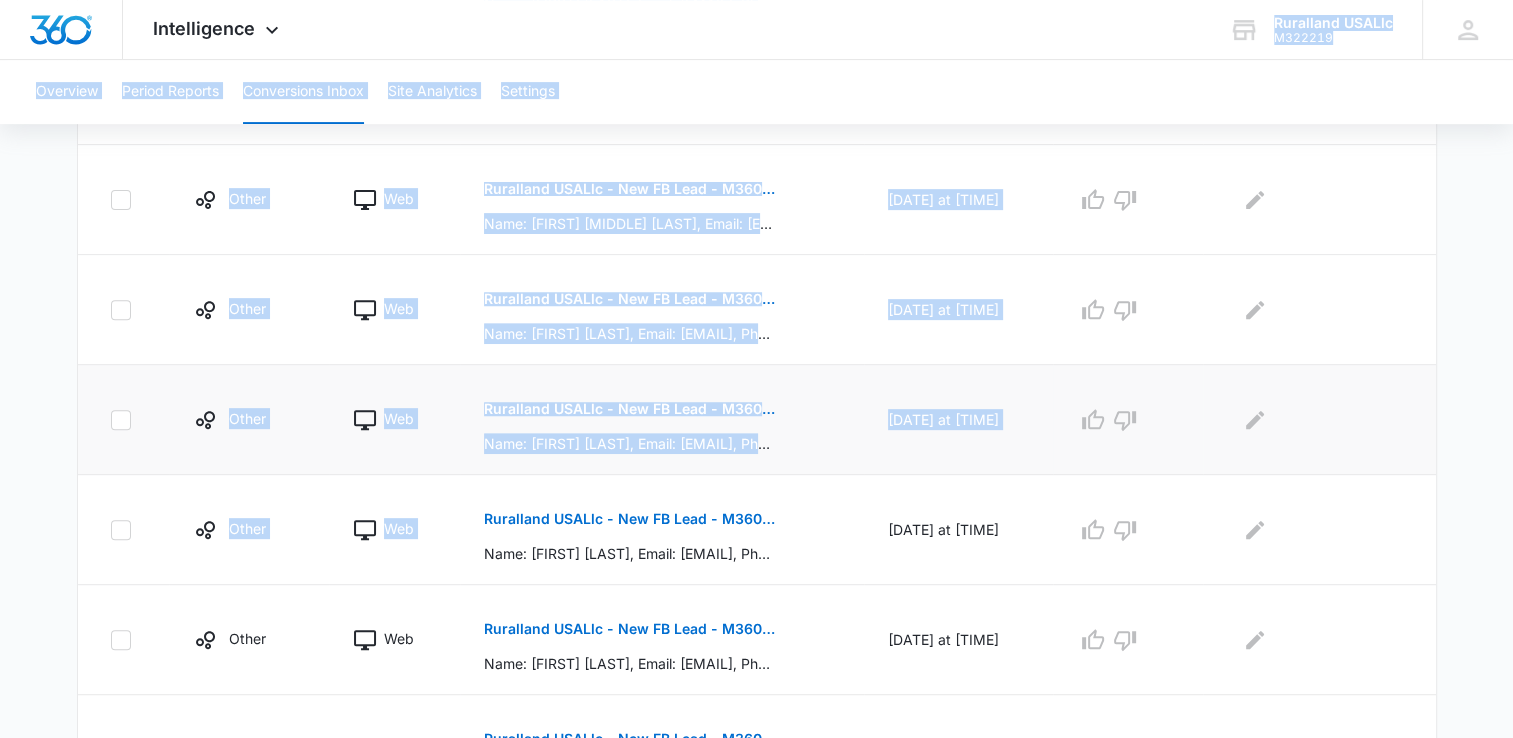 click at bounding box center (1128, 420) 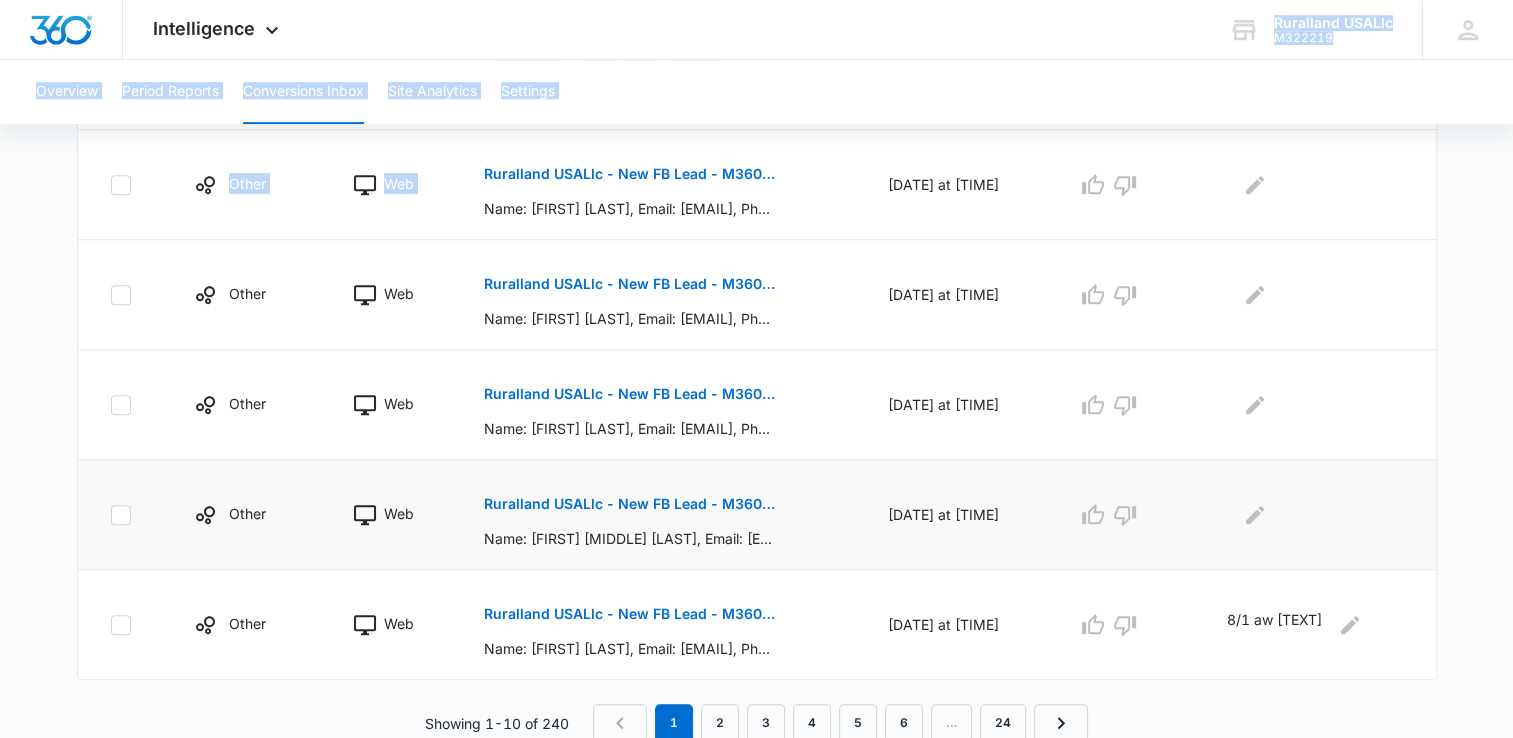 scroll, scrollTop: 1051, scrollLeft: 0, axis: vertical 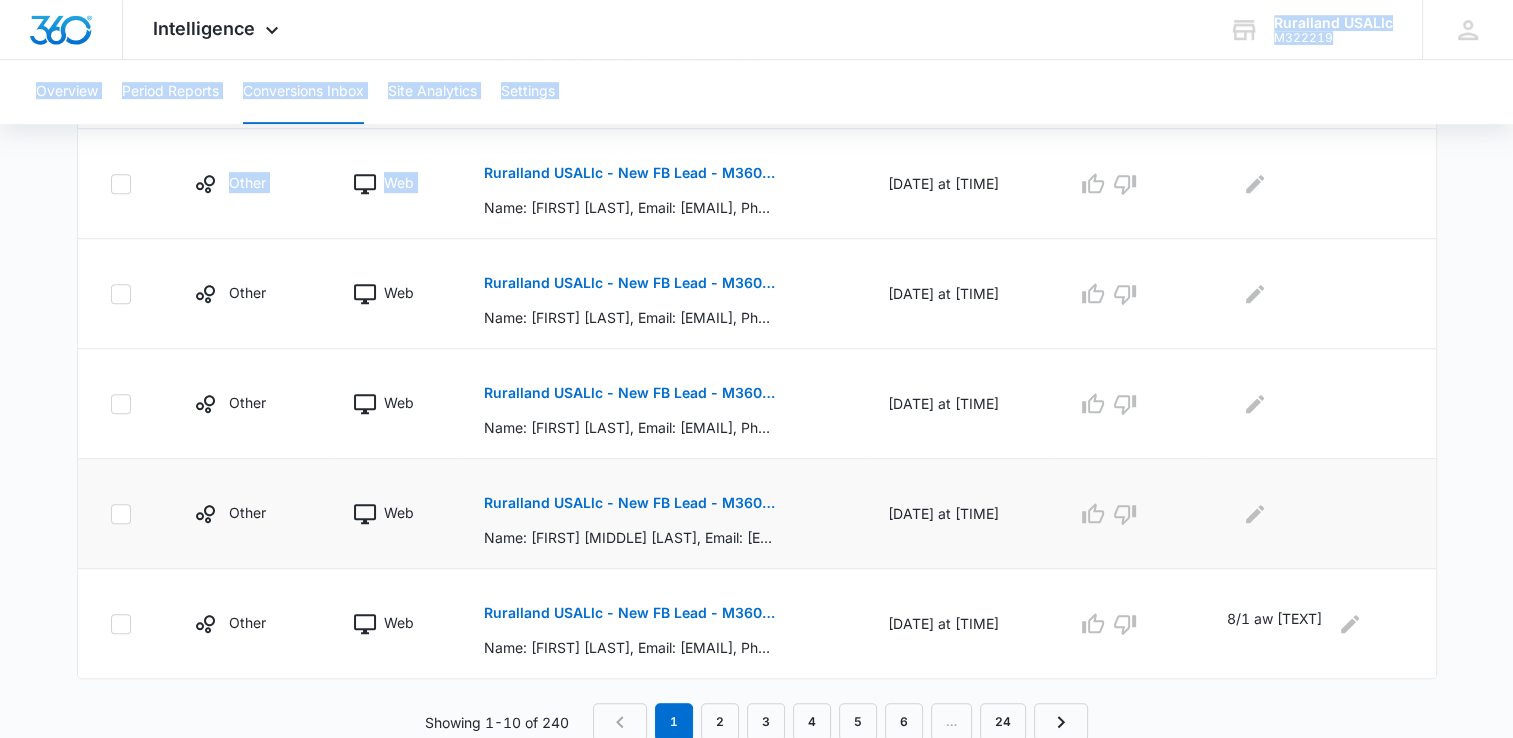 click on "Ruralland USALlc - New FB Lead - M360 Notificaion" at bounding box center (629, 503) 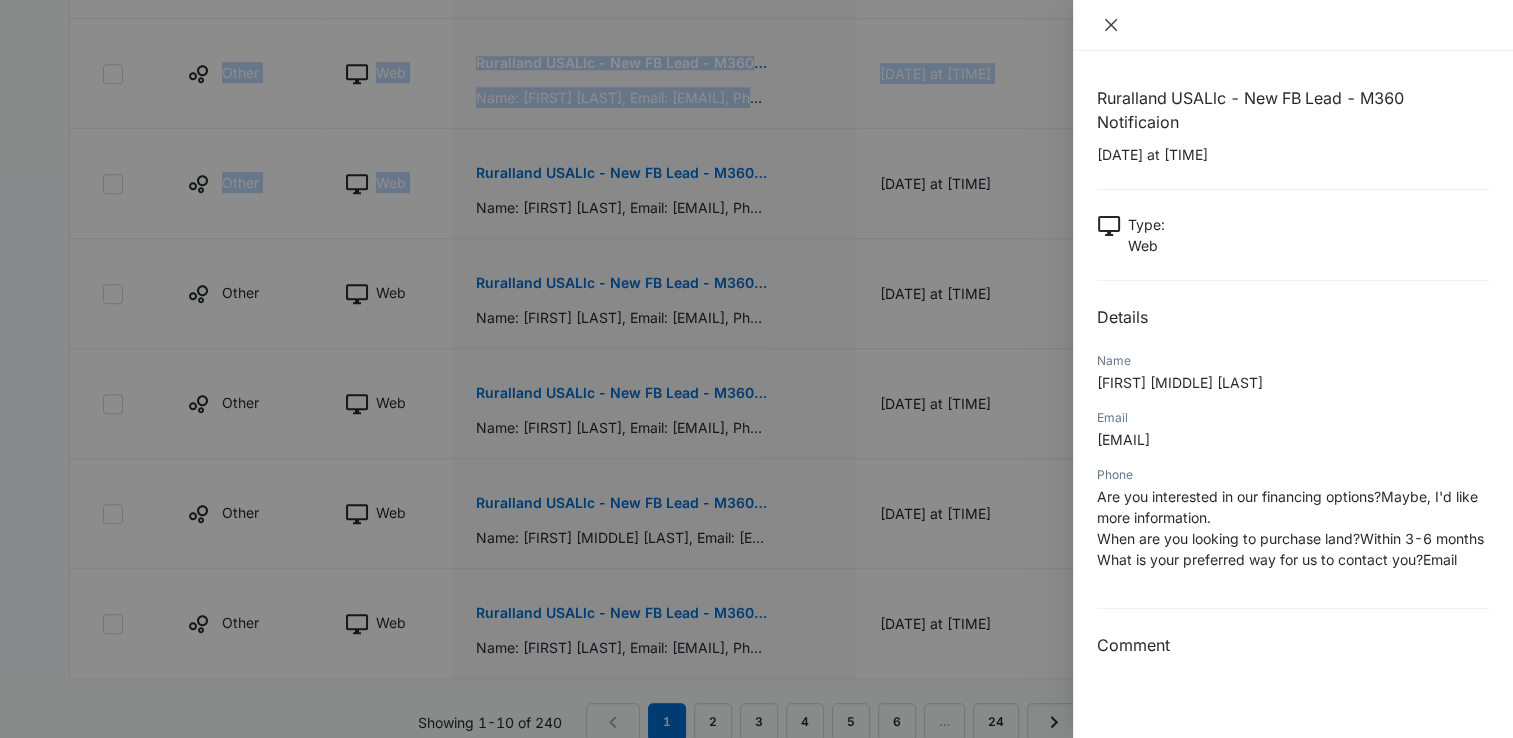 click 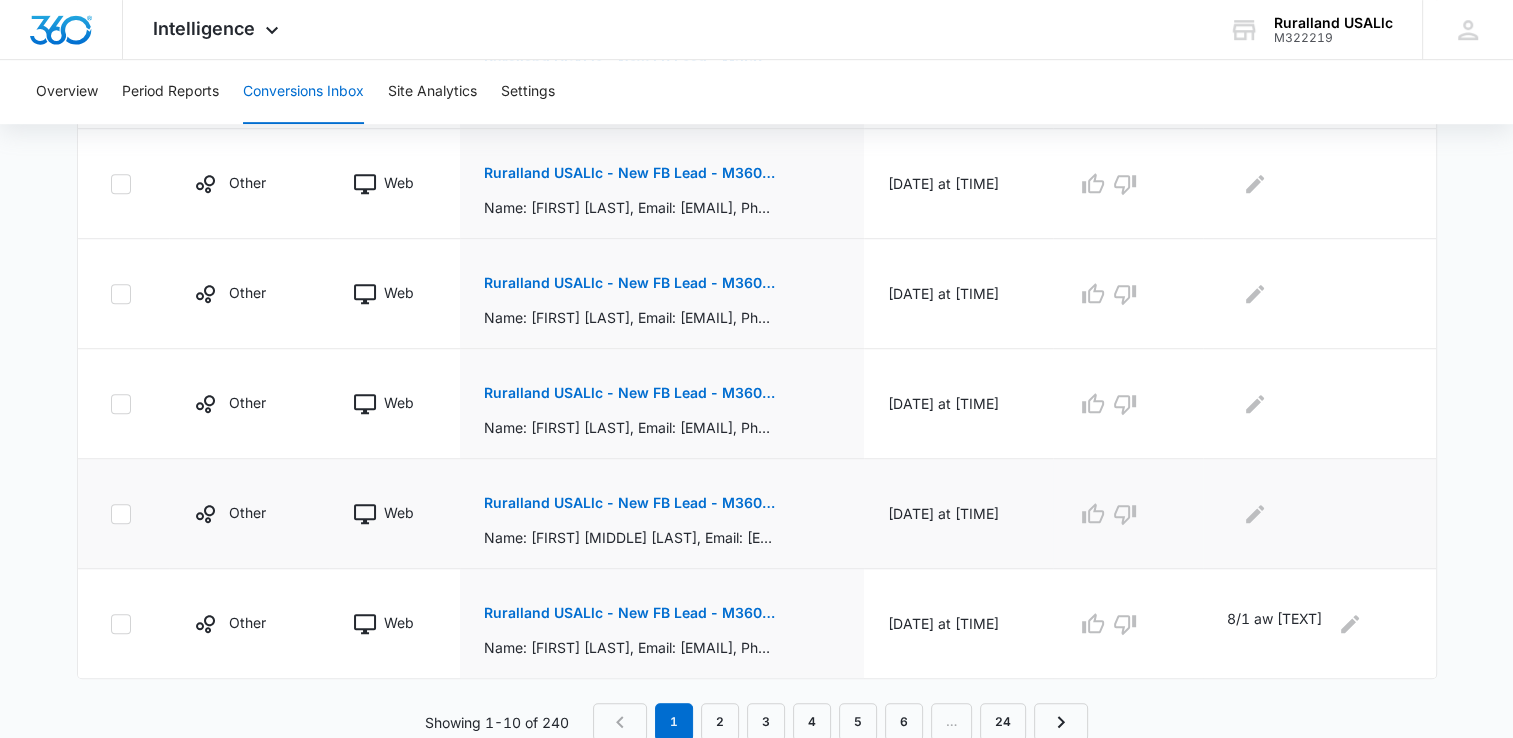 click at bounding box center [1319, 514] 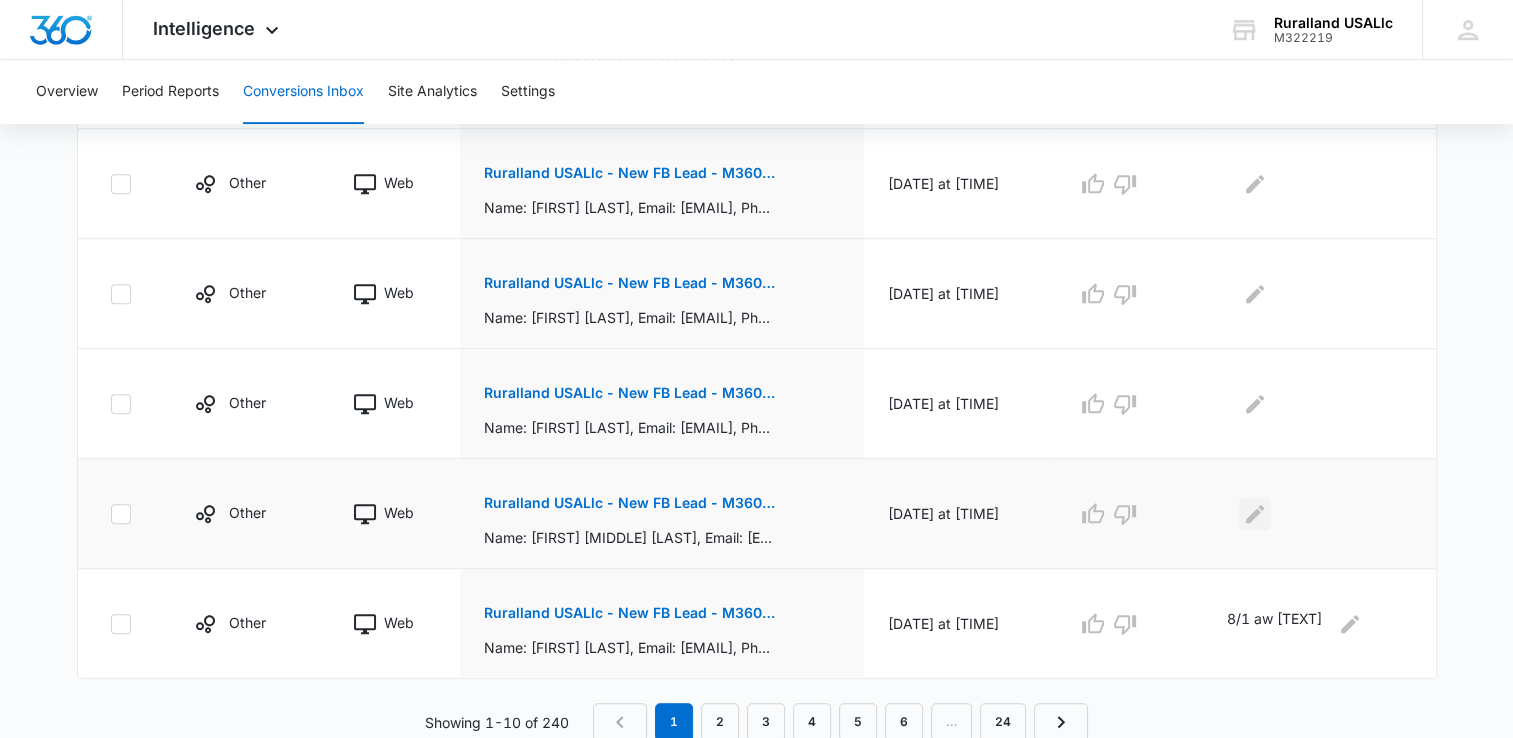 click 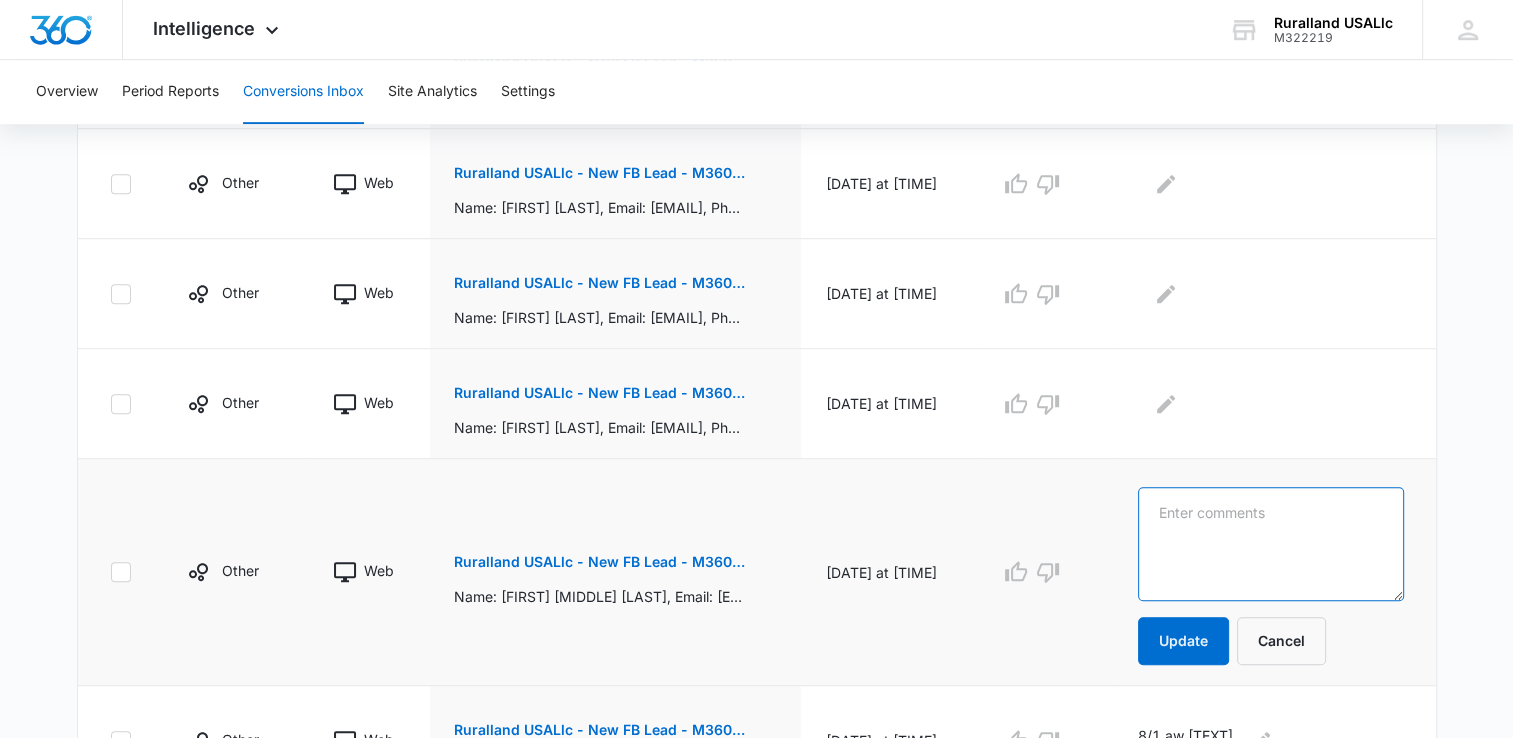 click at bounding box center [1270, 544] 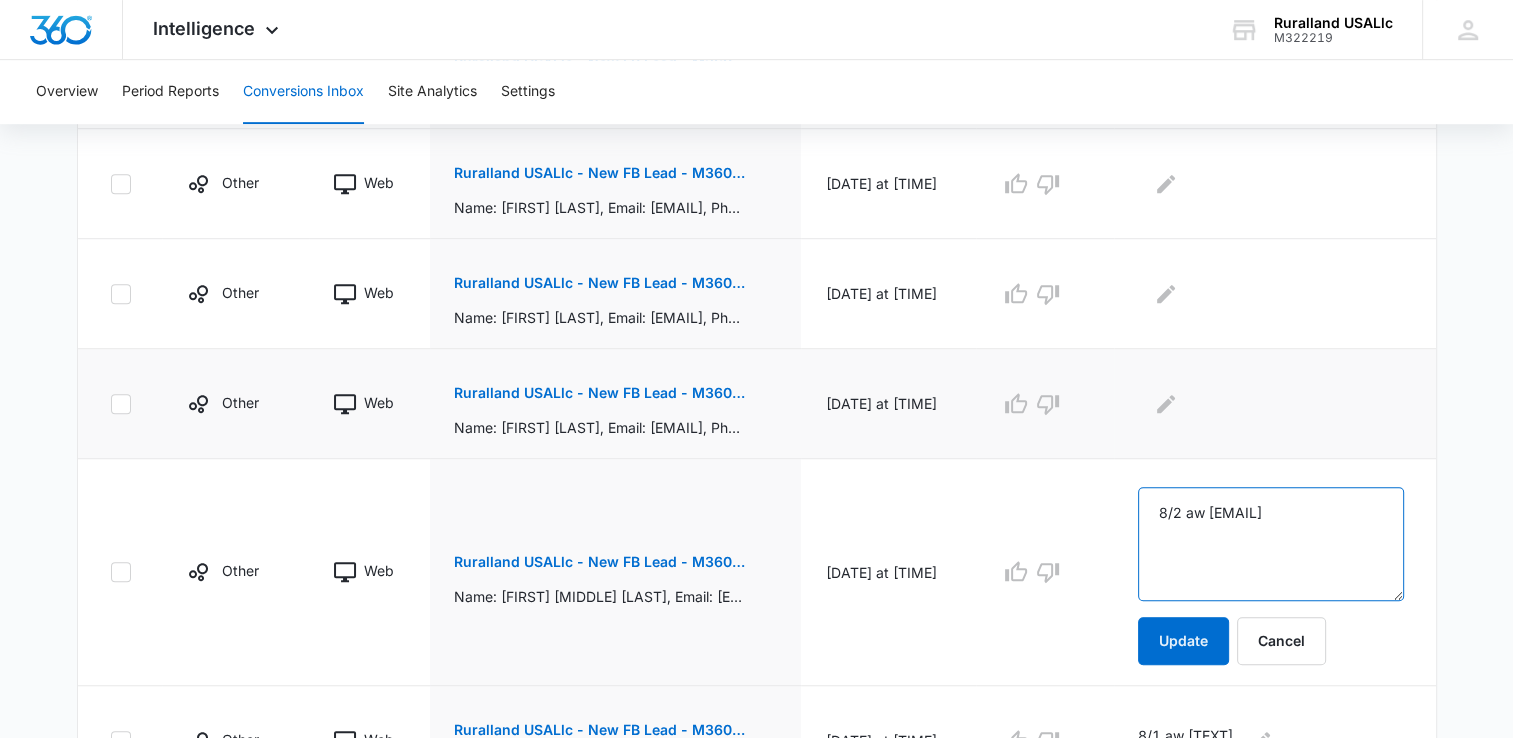 type on "8/2 aw [EMAIL]" 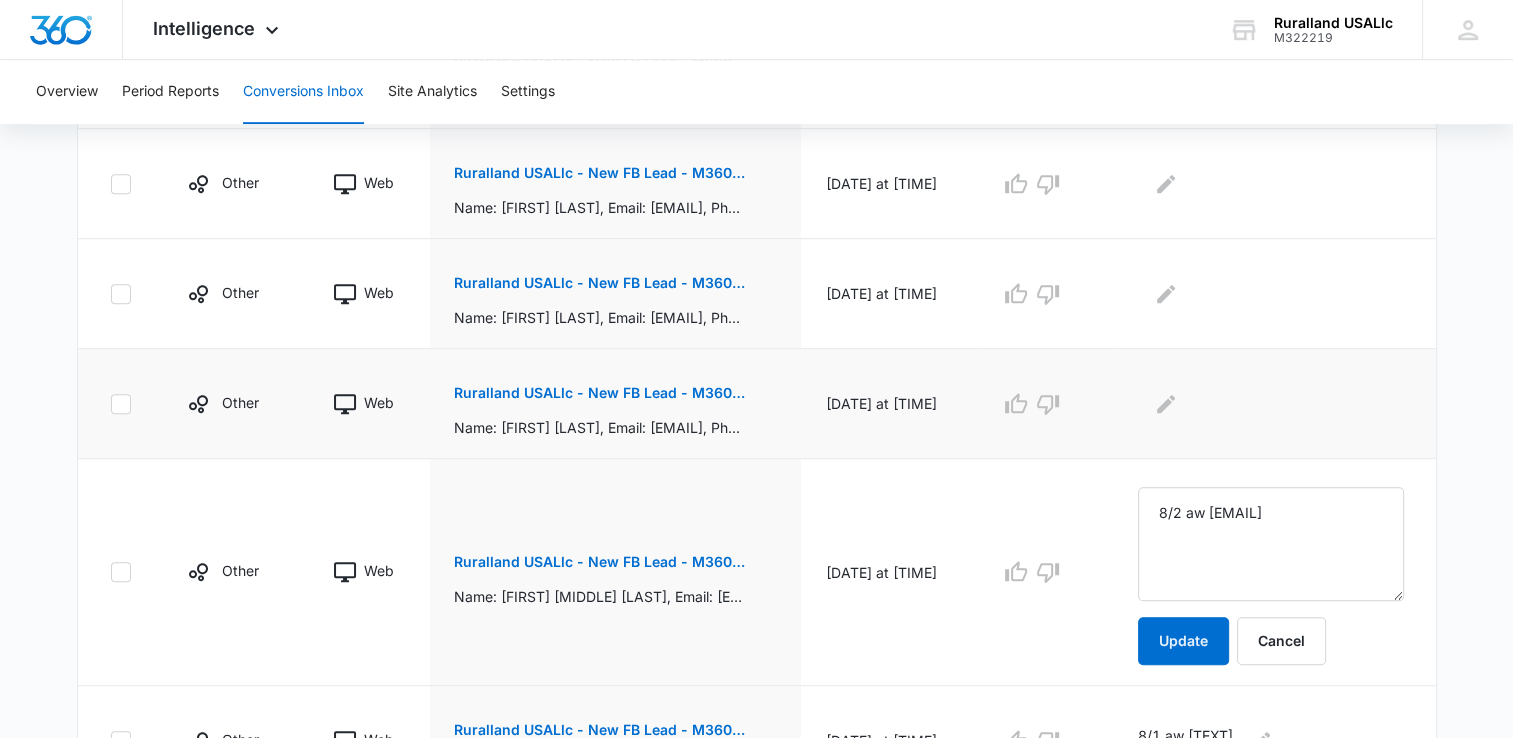 click on "Ruralland USALlc - New FB Lead - M360 Notificaion" at bounding box center (599, 393) 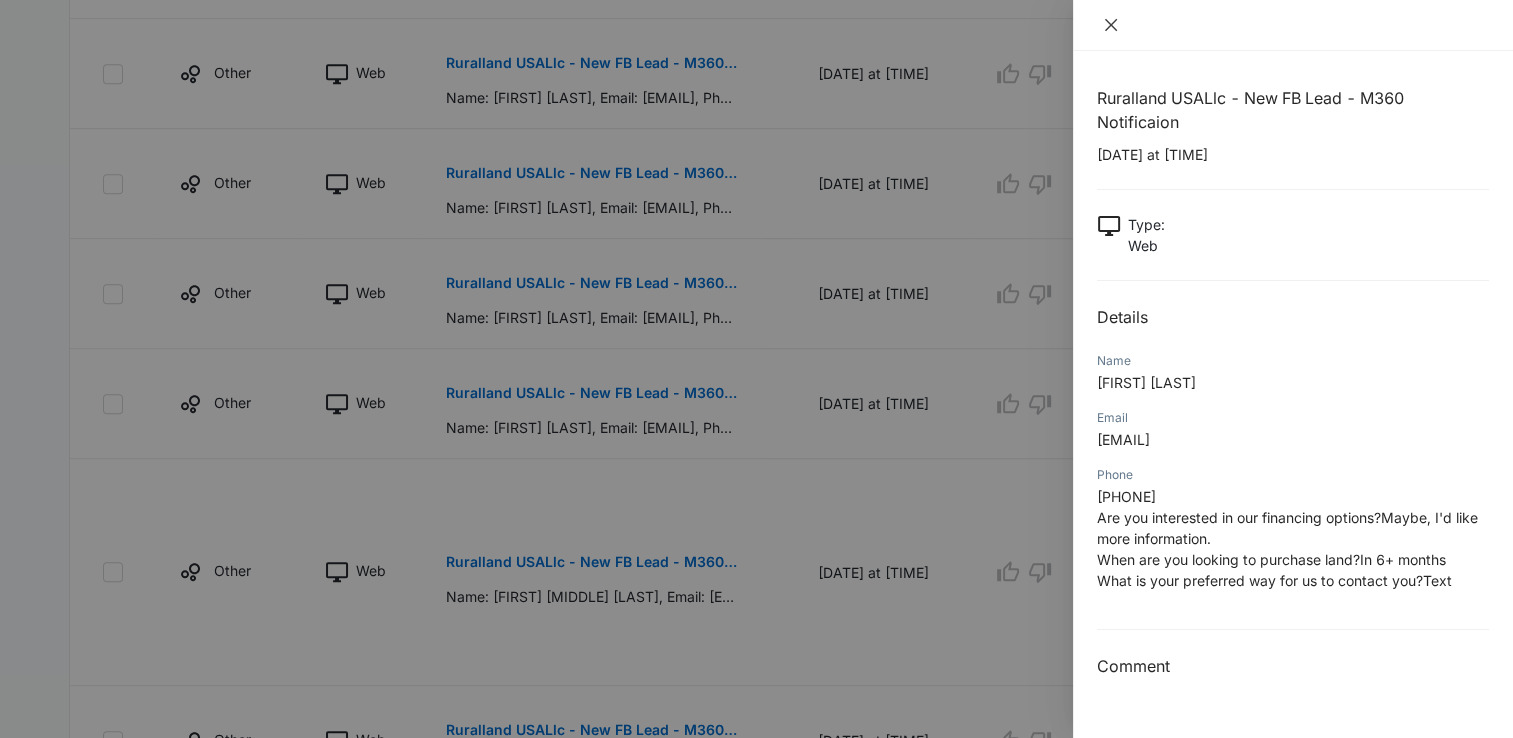 click 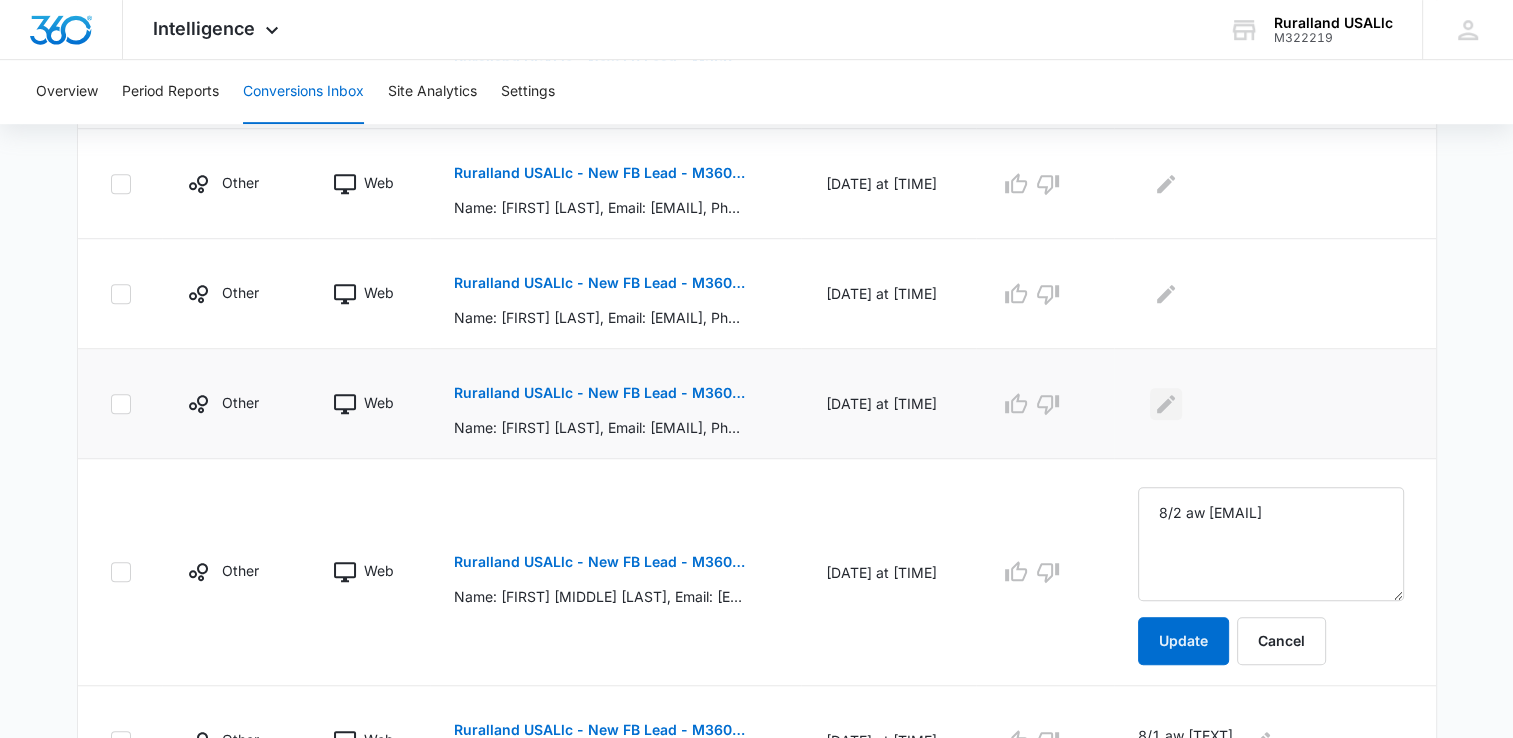 click 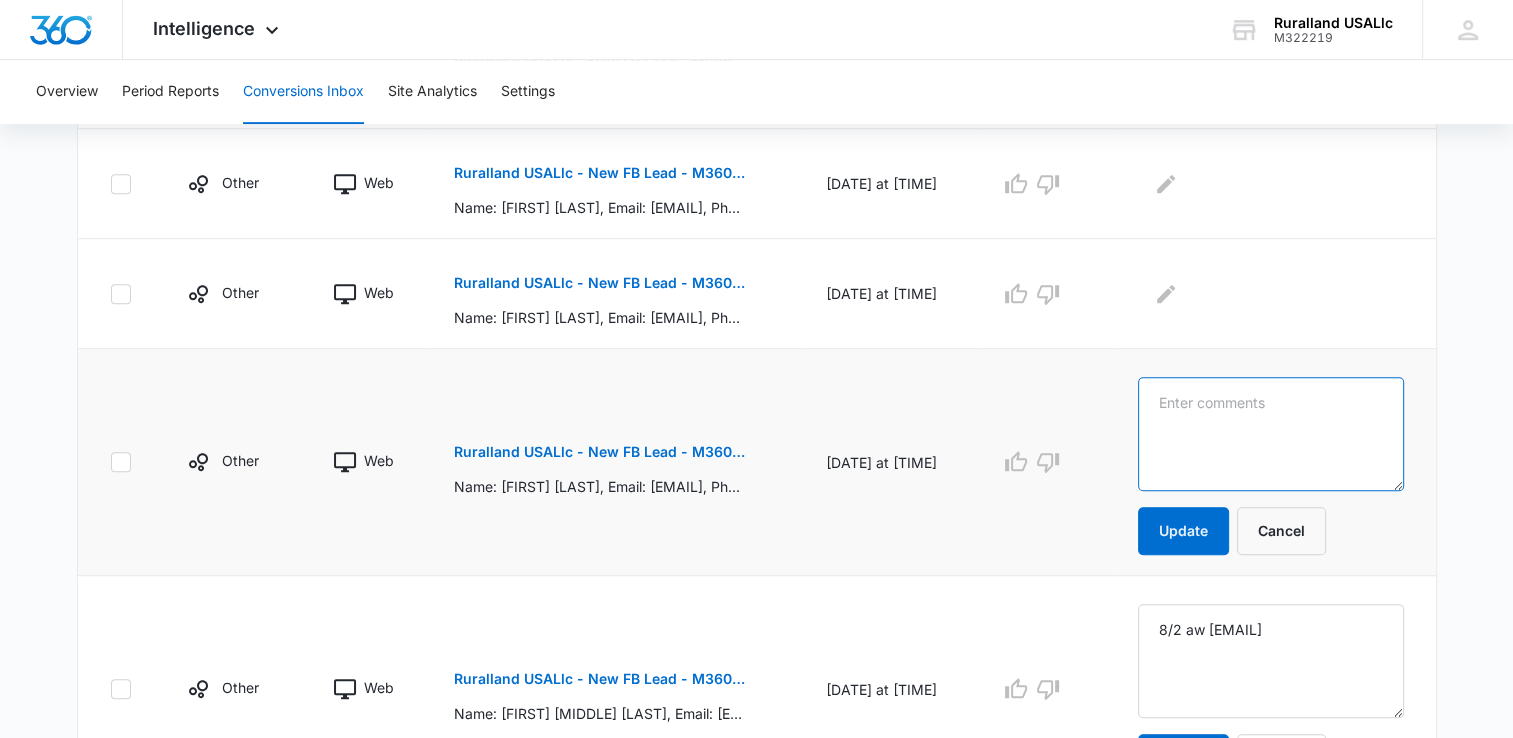 click at bounding box center [1270, 434] 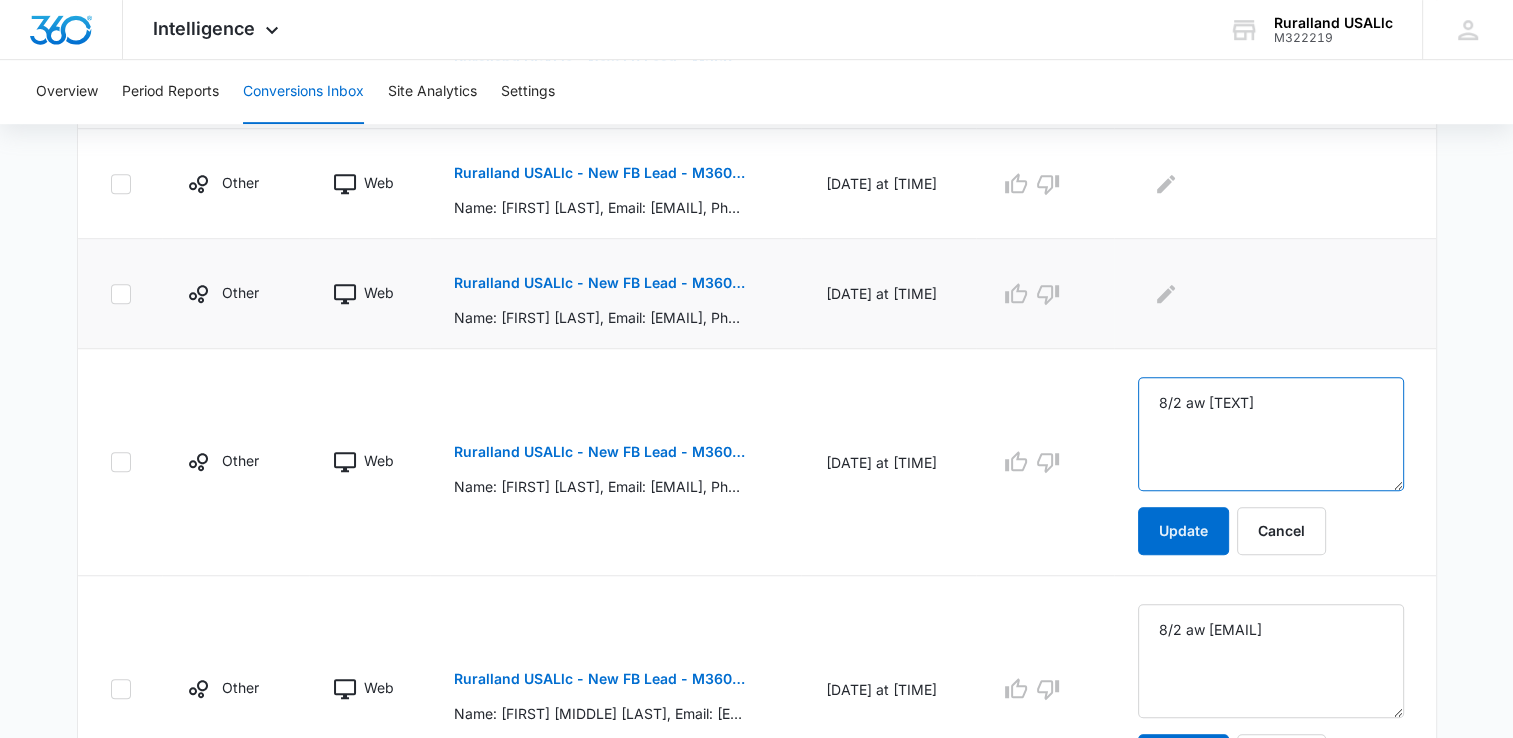 type on "8/2 aw [TEXT]" 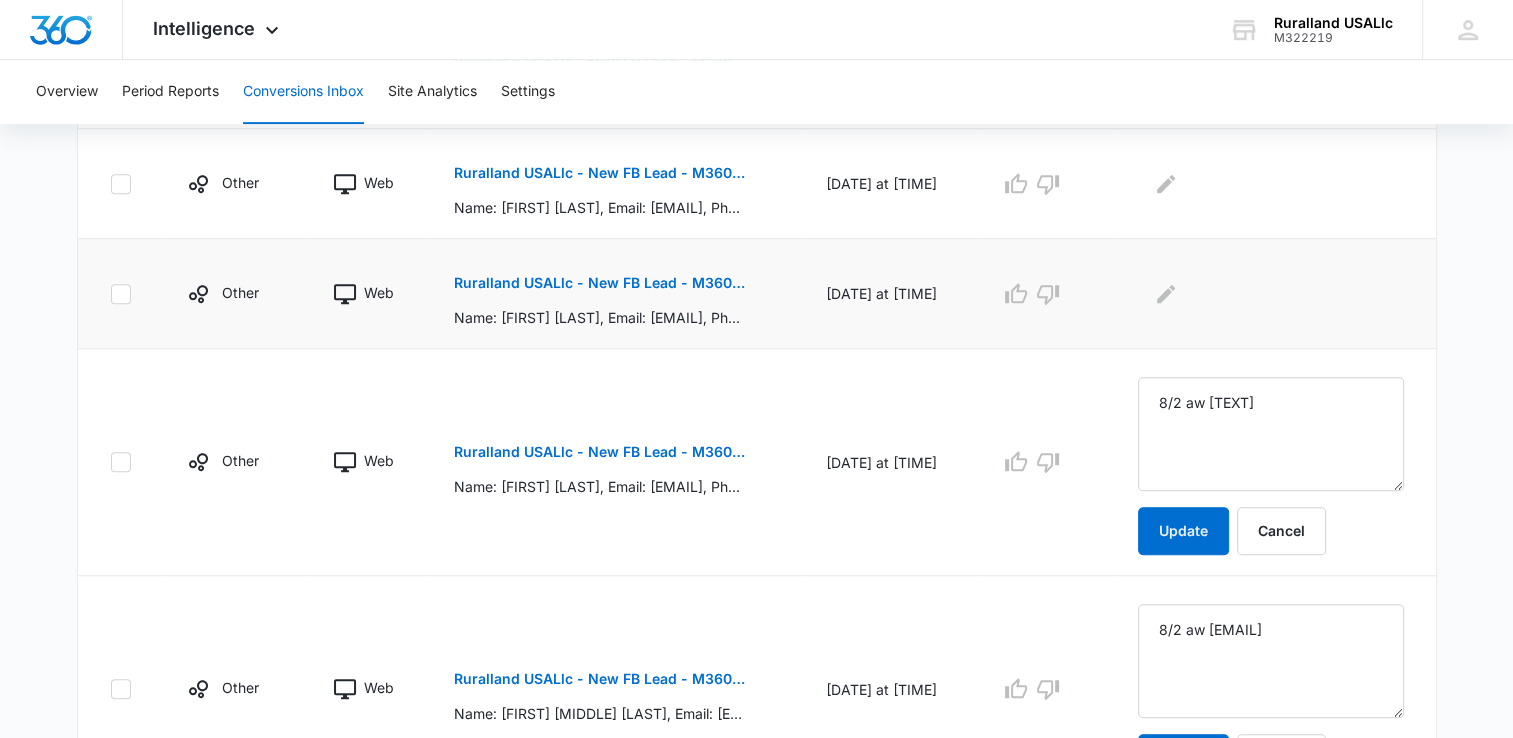 click on "Ruralland USALlc - New FB Lead - M360 Notificaion" at bounding box center (599, 283) 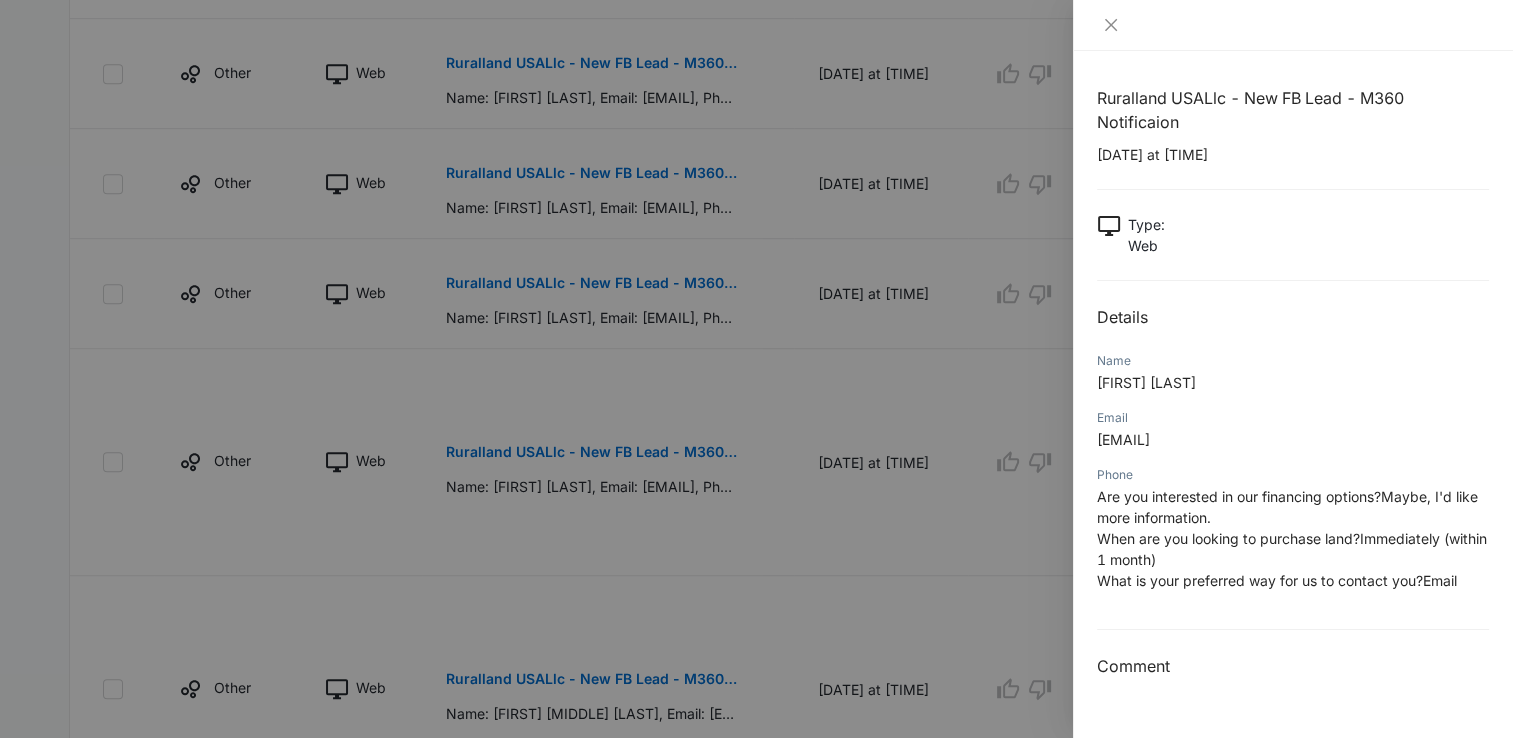 click on "Type : Web" at bounding box center (1293, 235) 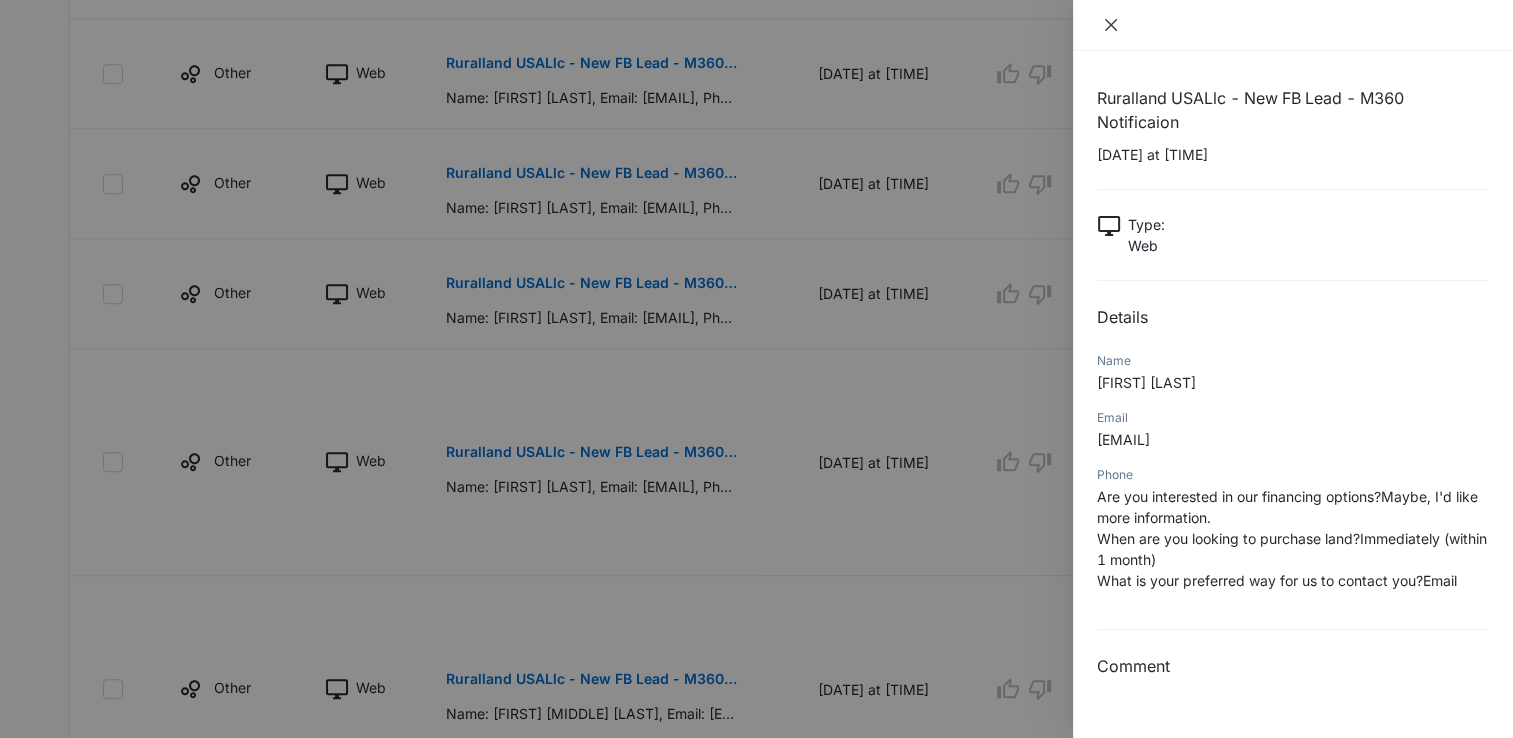 click 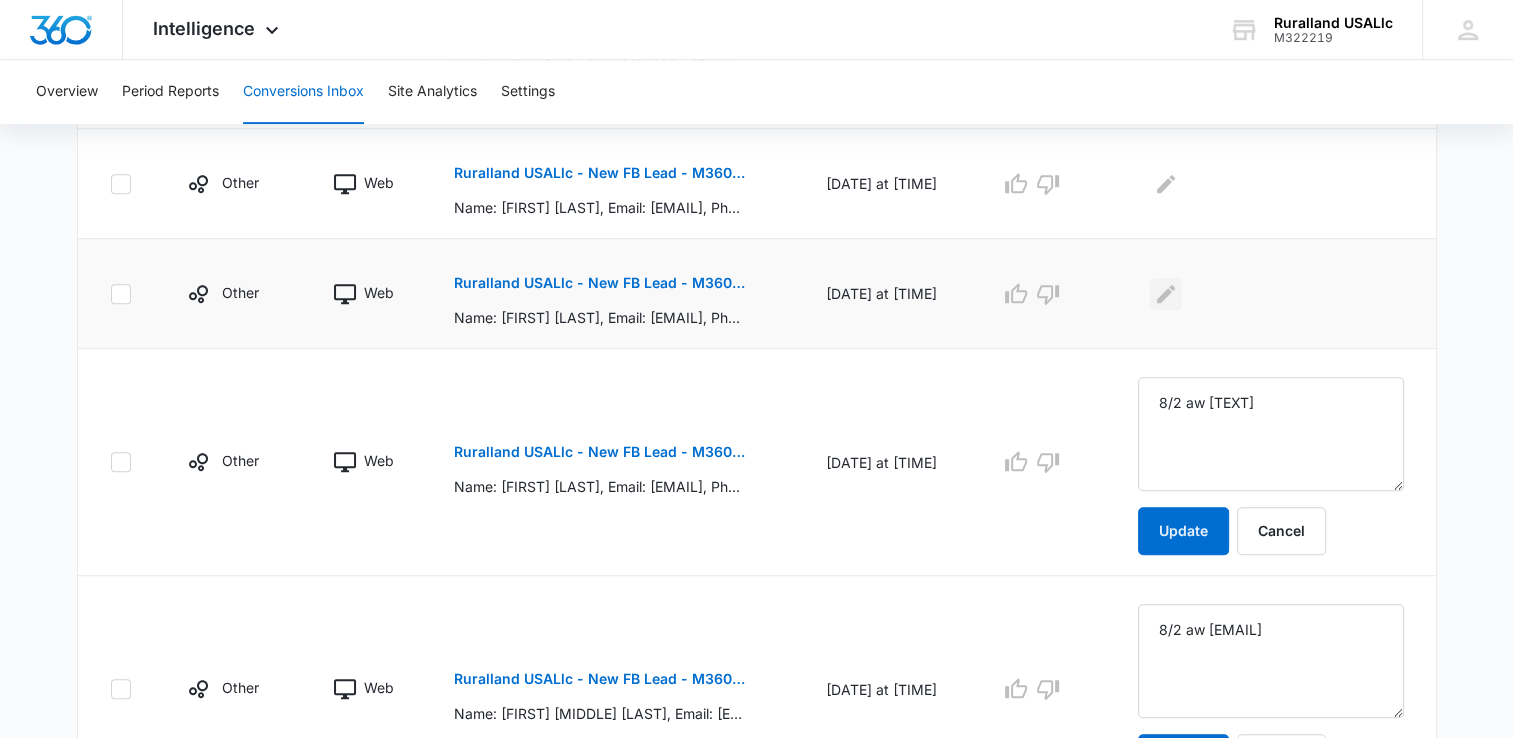 click 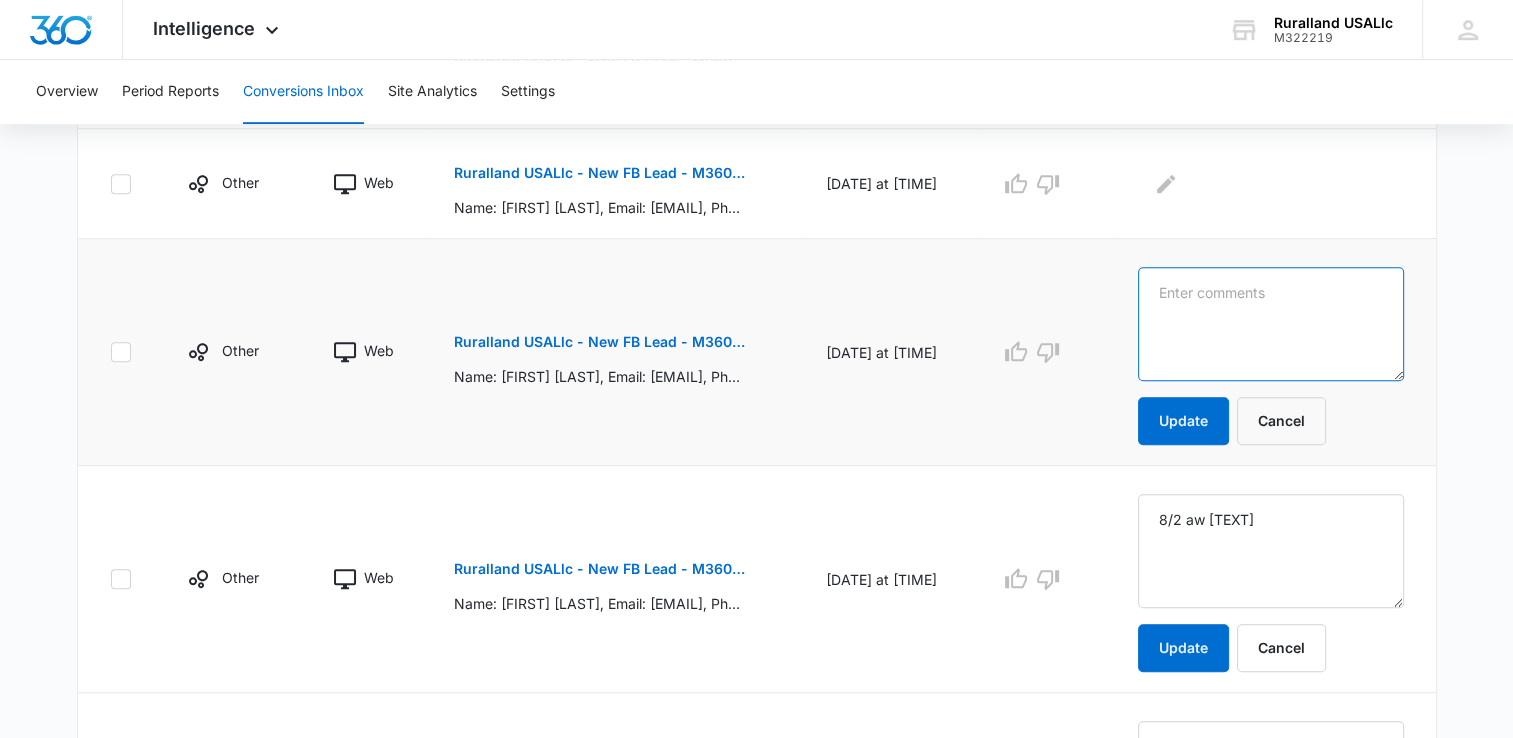 click at bounding box center (1270, 324) 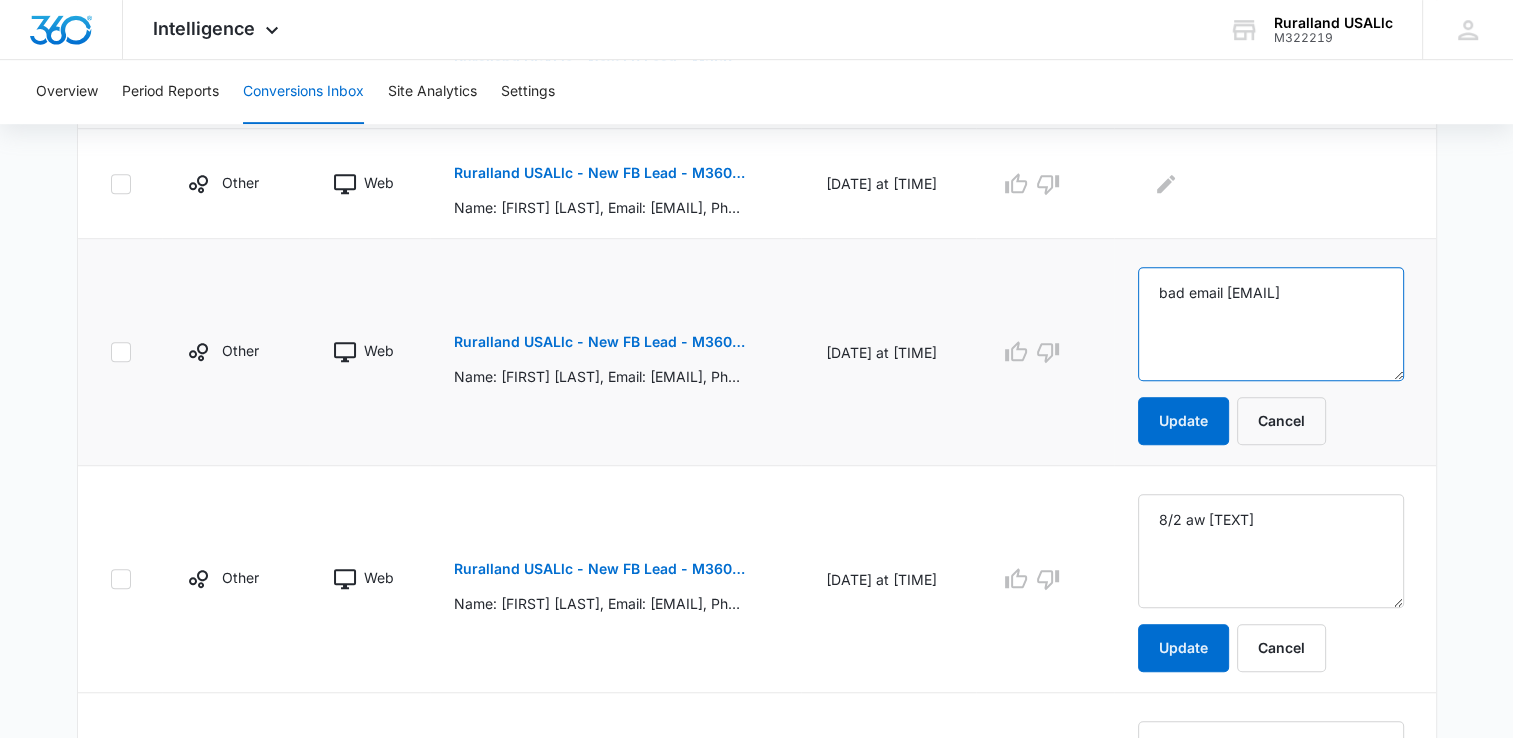 type on "bad email [EMAIL]" 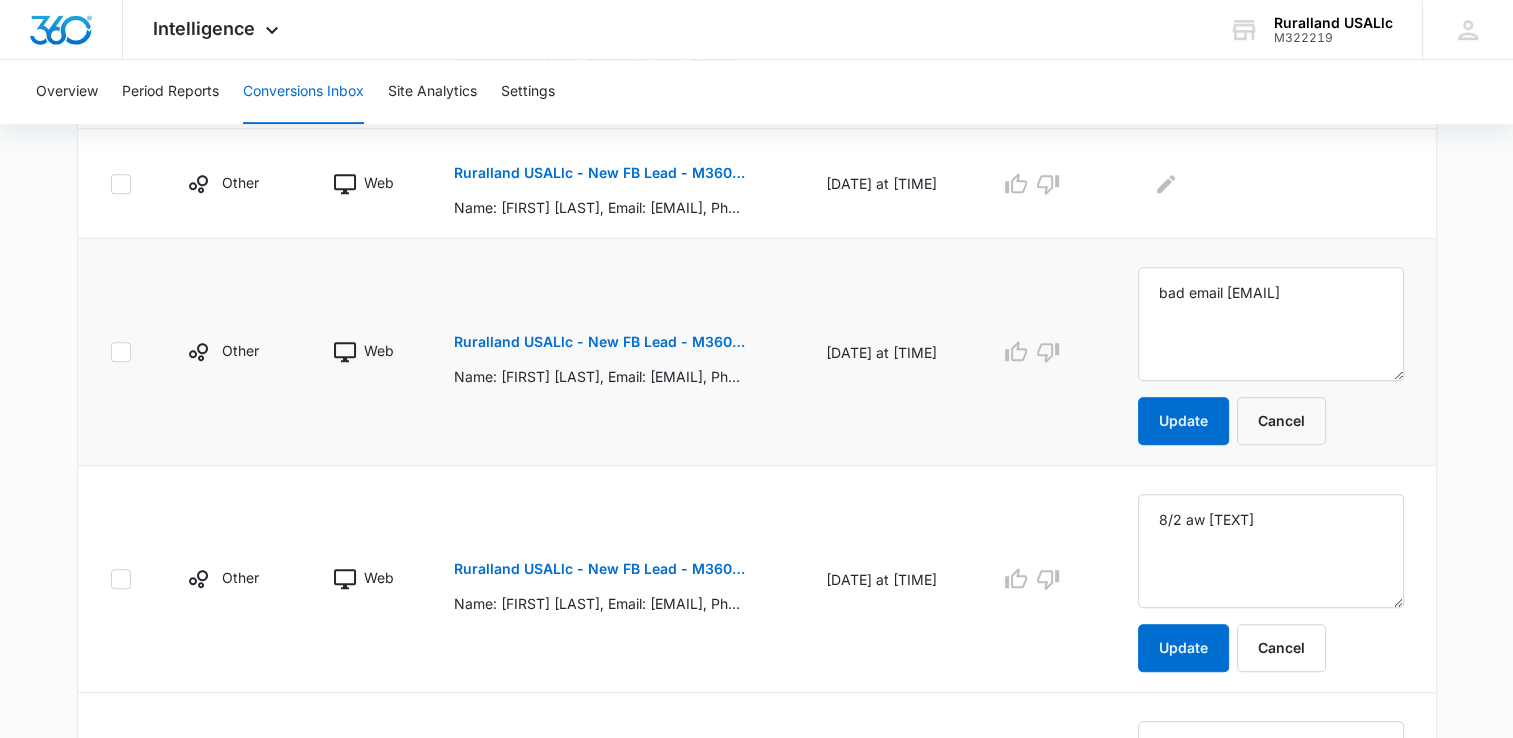 drag, startPoint x: 529, startPoint y: 323, endPoint x: 1008, endPoint y: 424, distance: 489.53244 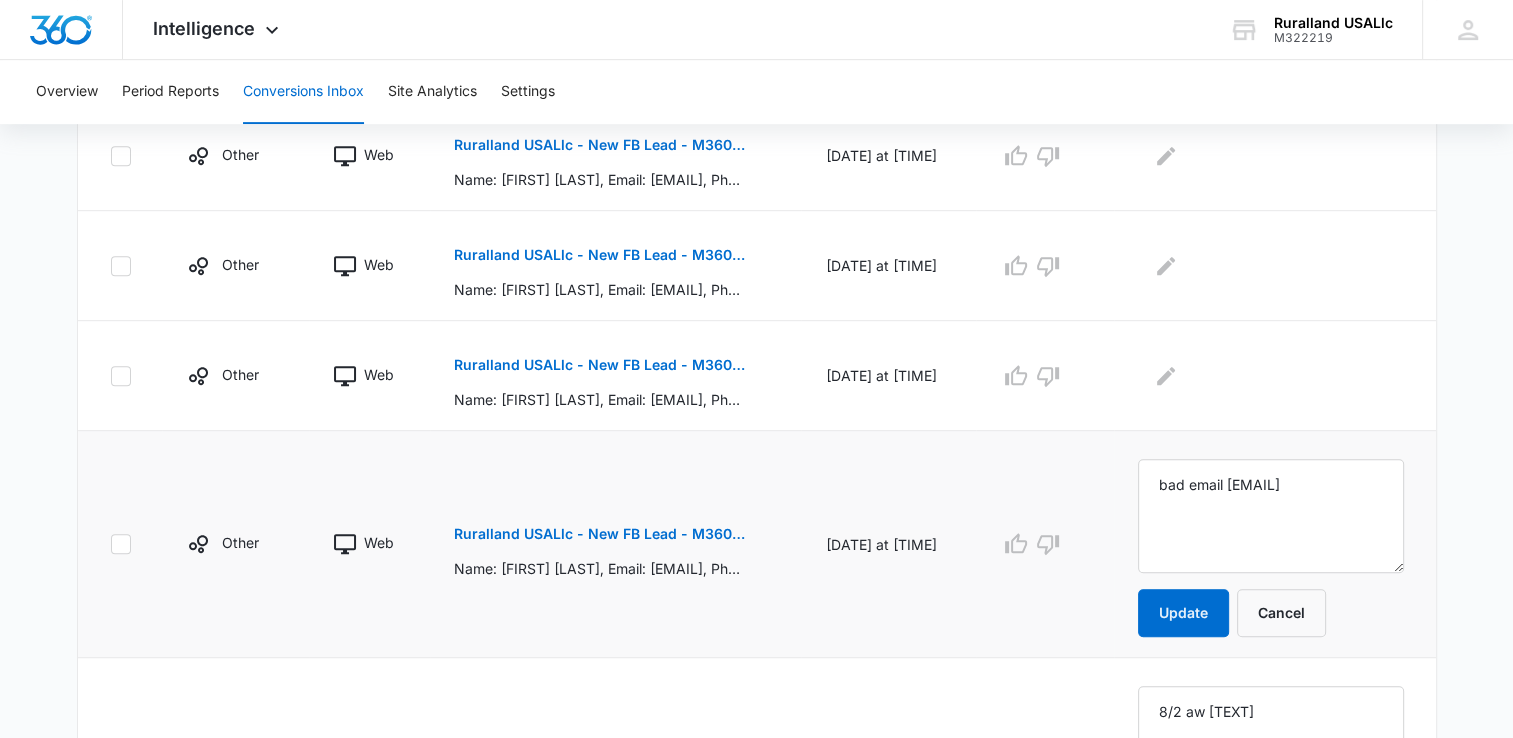 scroll, scrollTop: 751, scrollLeft: 0, axis: vertical 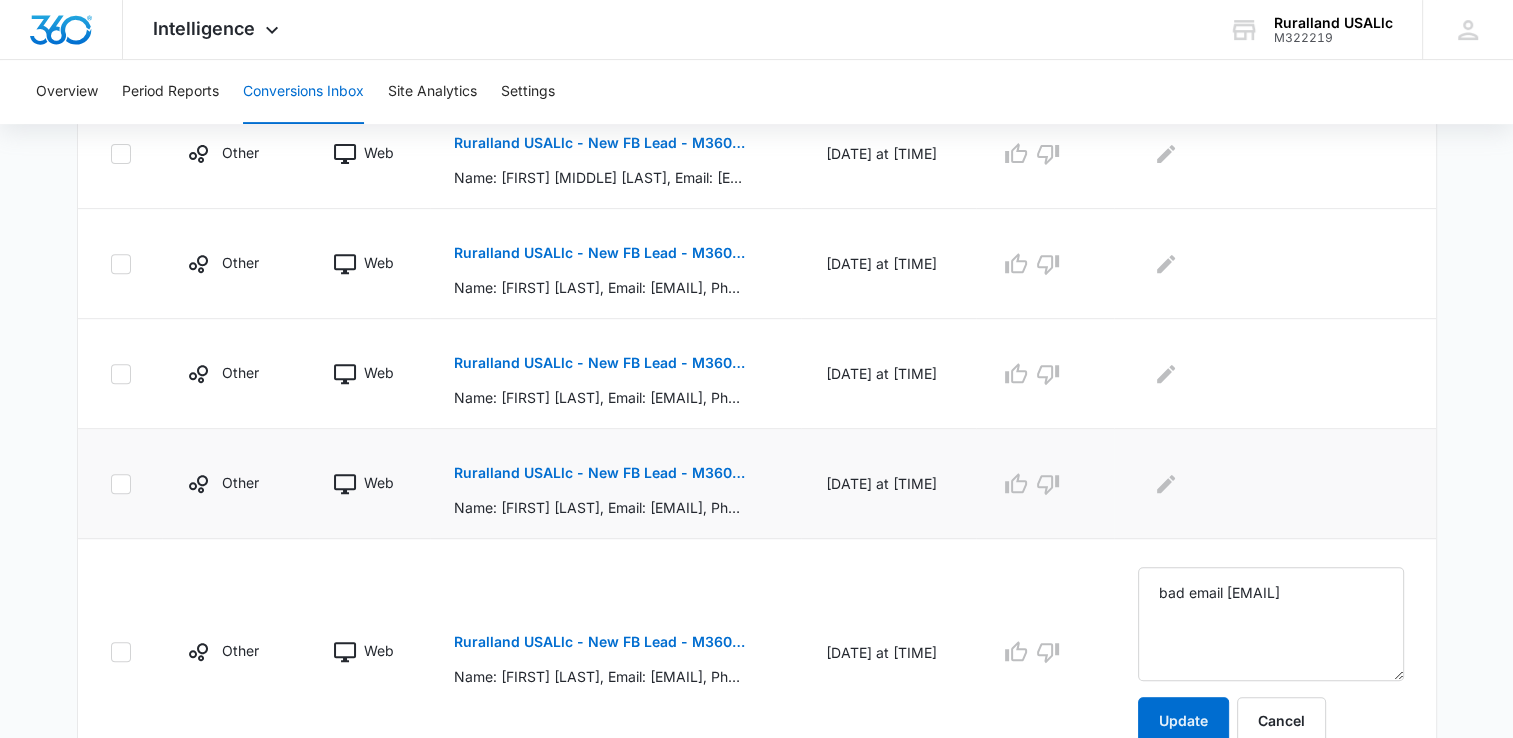 click on "Ruralland USALlc - New FB Lead - M360 Notificaion" at bounding box center [599, 473] 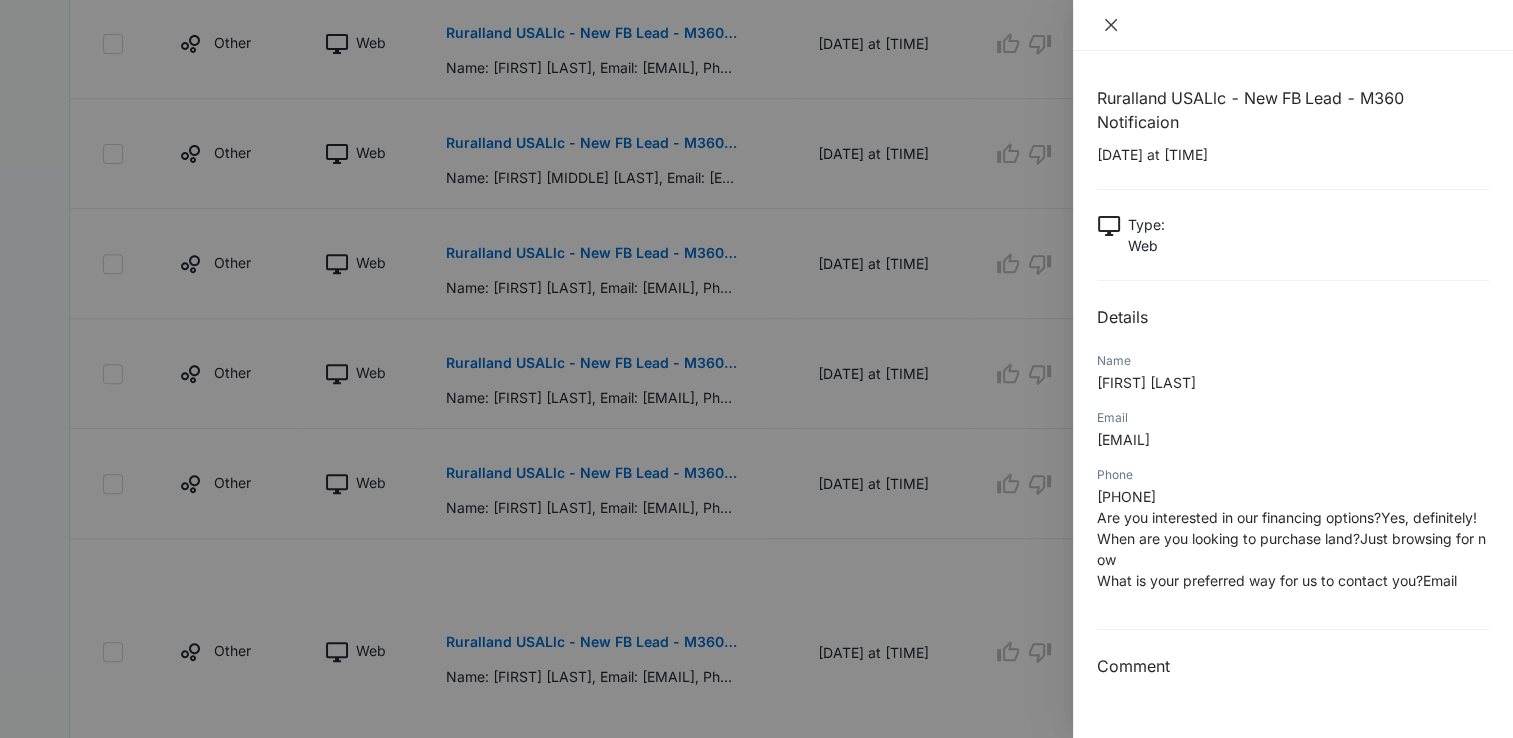 click 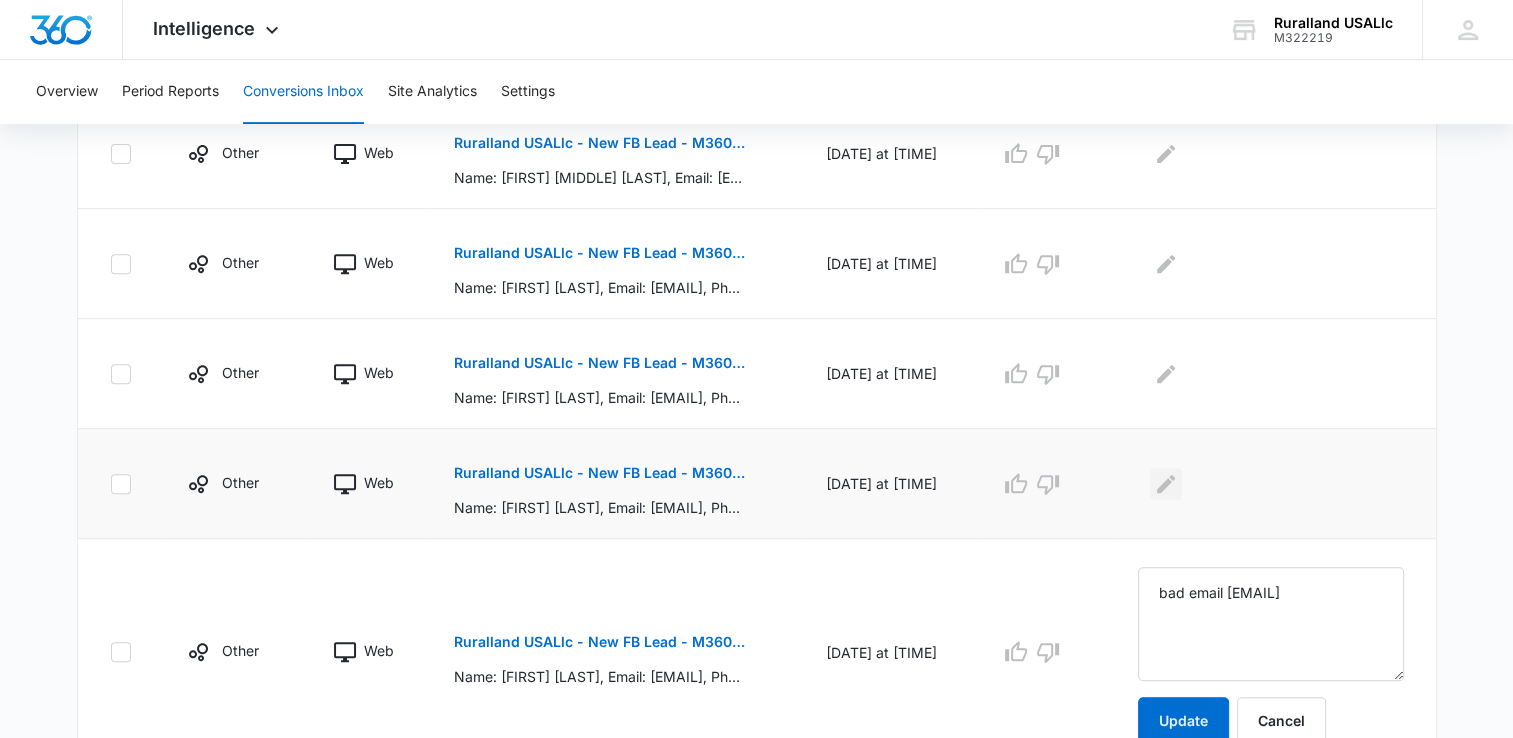 click 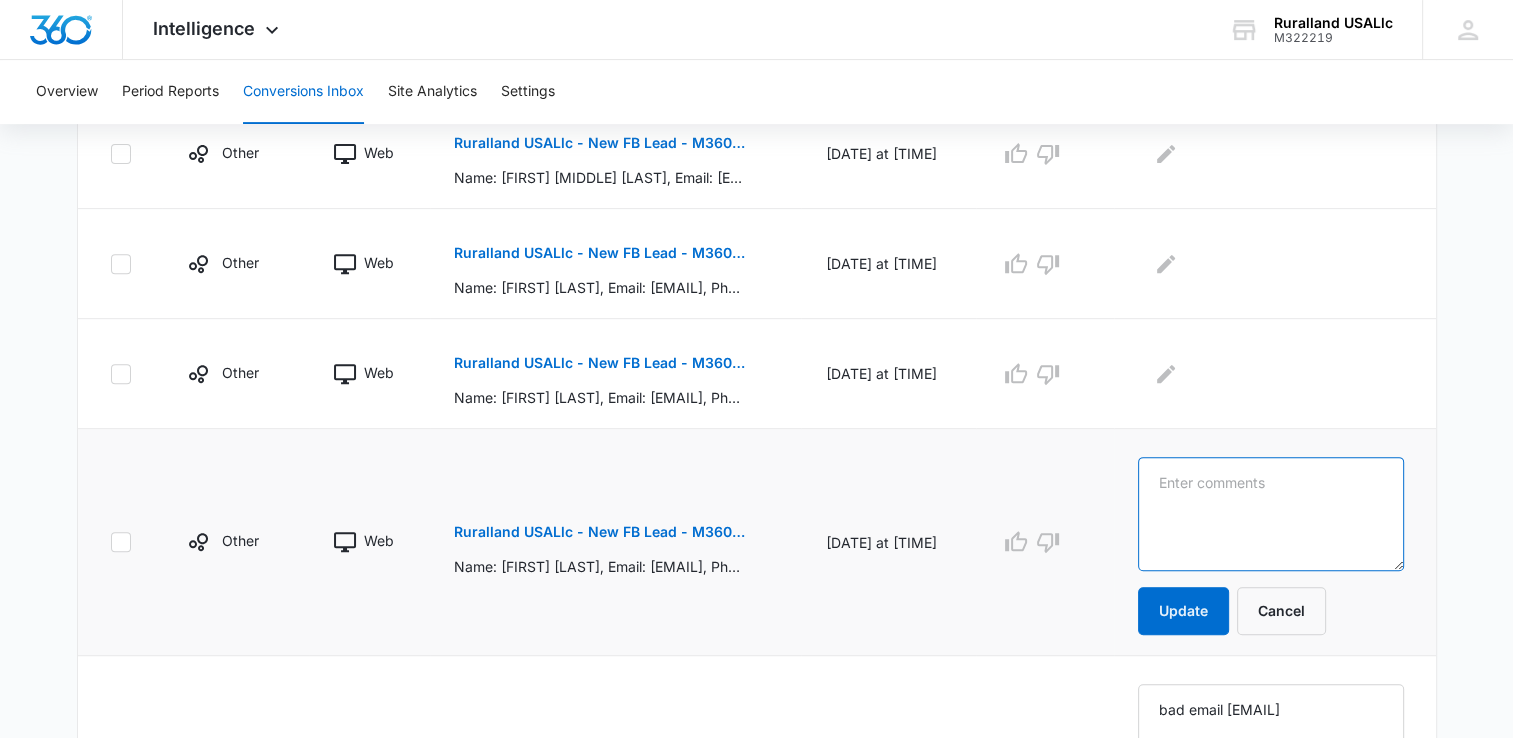 drag, startPoint x: 1177, startPoint y: 474, endPoint x: 1190, endPoint y: 471, distance: 13.341664 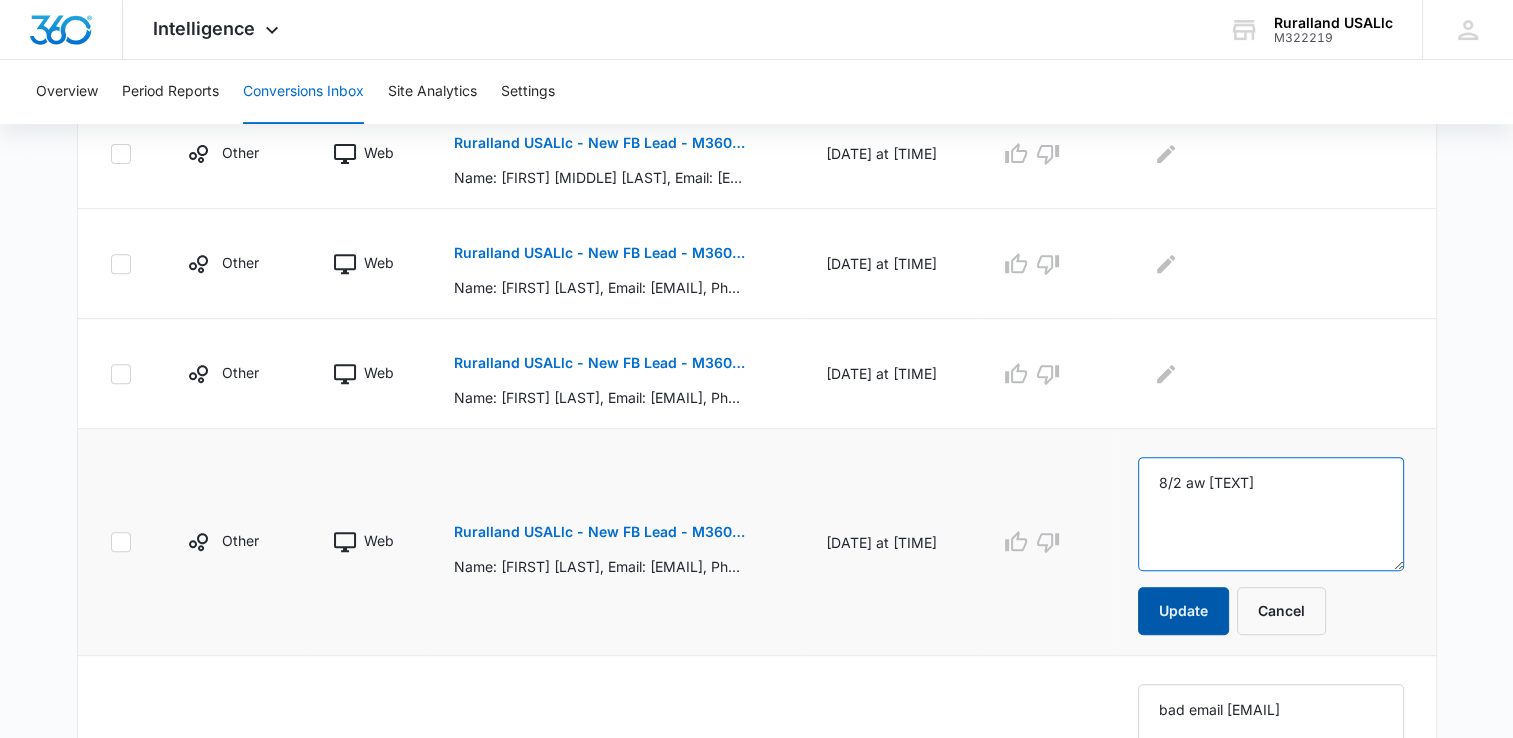 type on "8/2 aw [TEXT]" 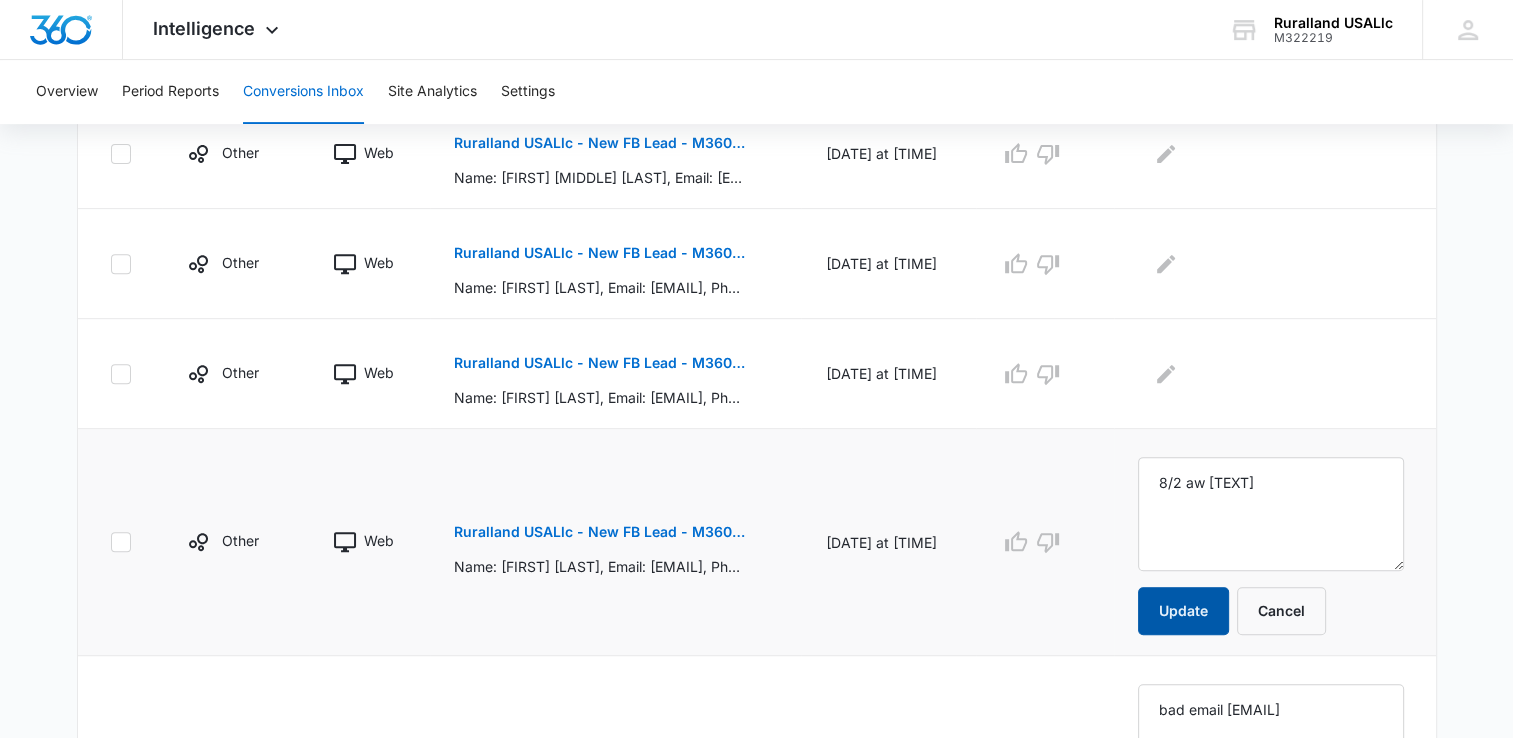 click on "Update" at bounding box center (1183, 611) 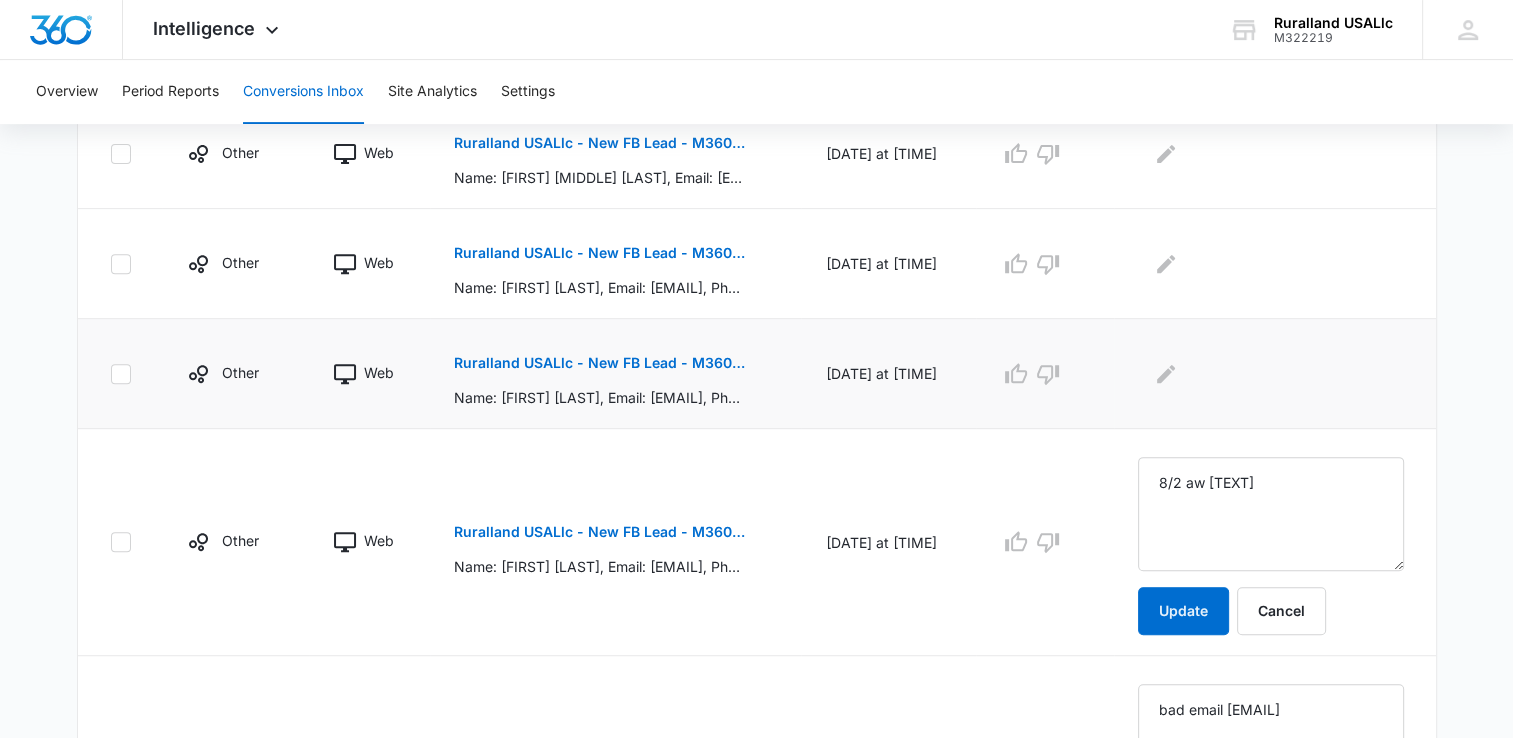 click on "Ruralland USALlc - New FB Lead - M360 Notificaion" at bounding box center [599, 363] 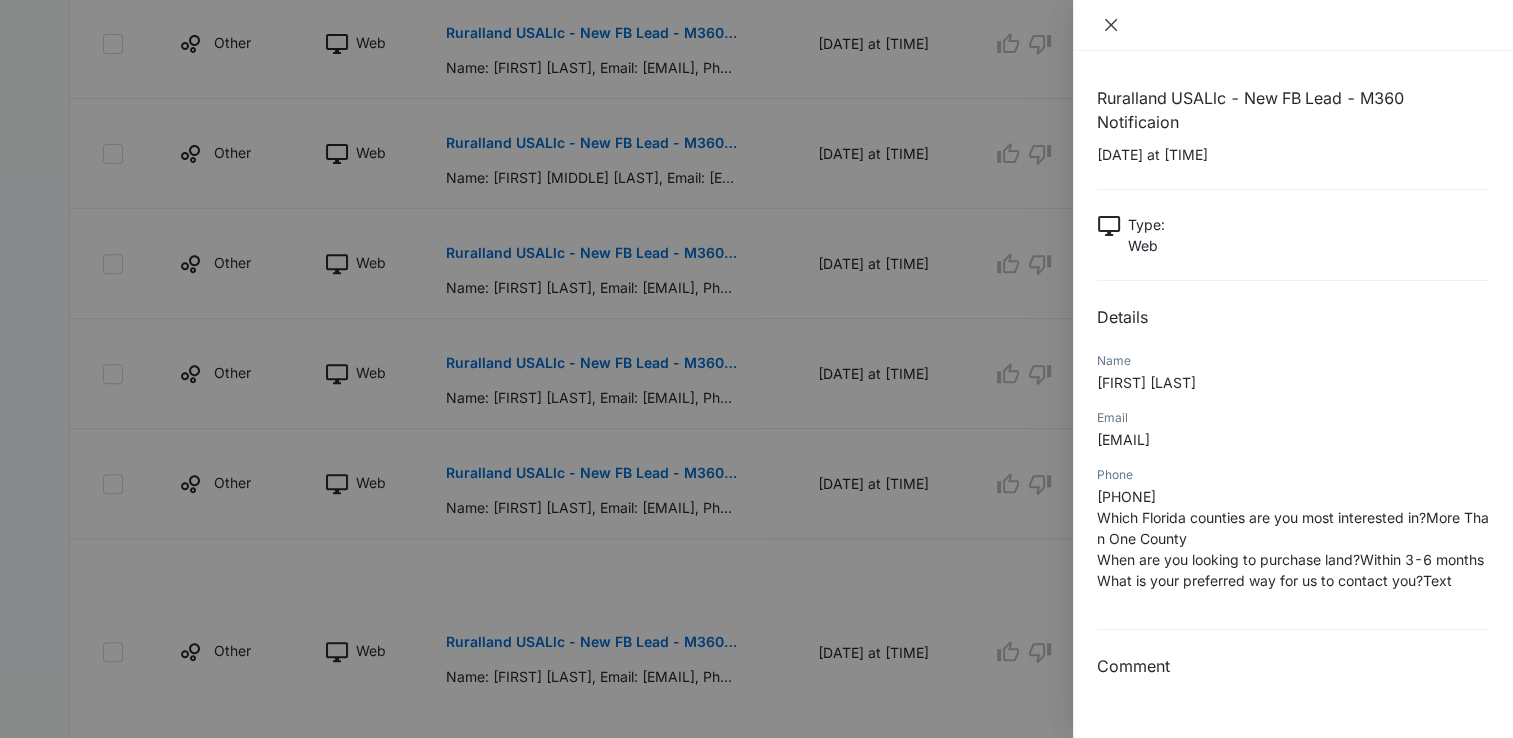 click 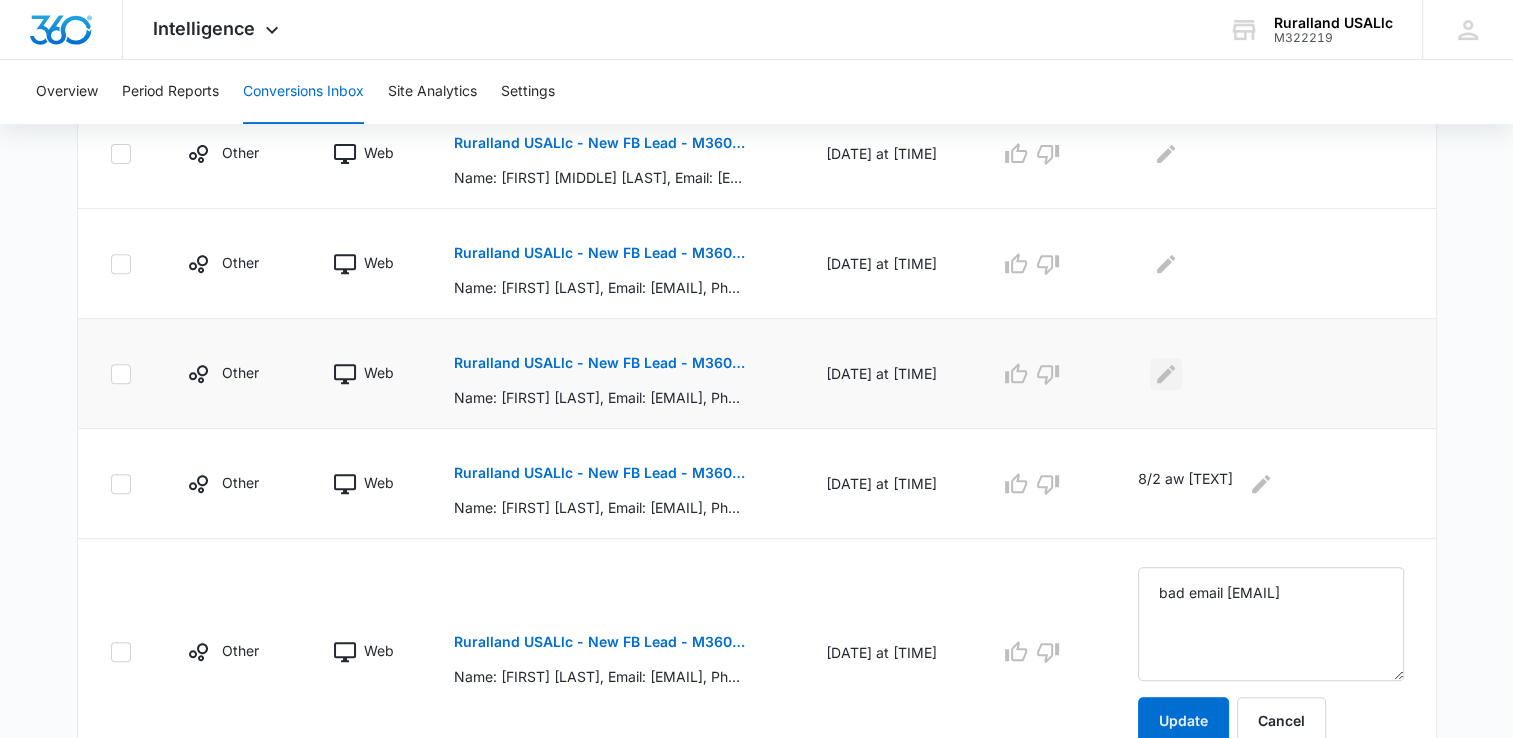 click 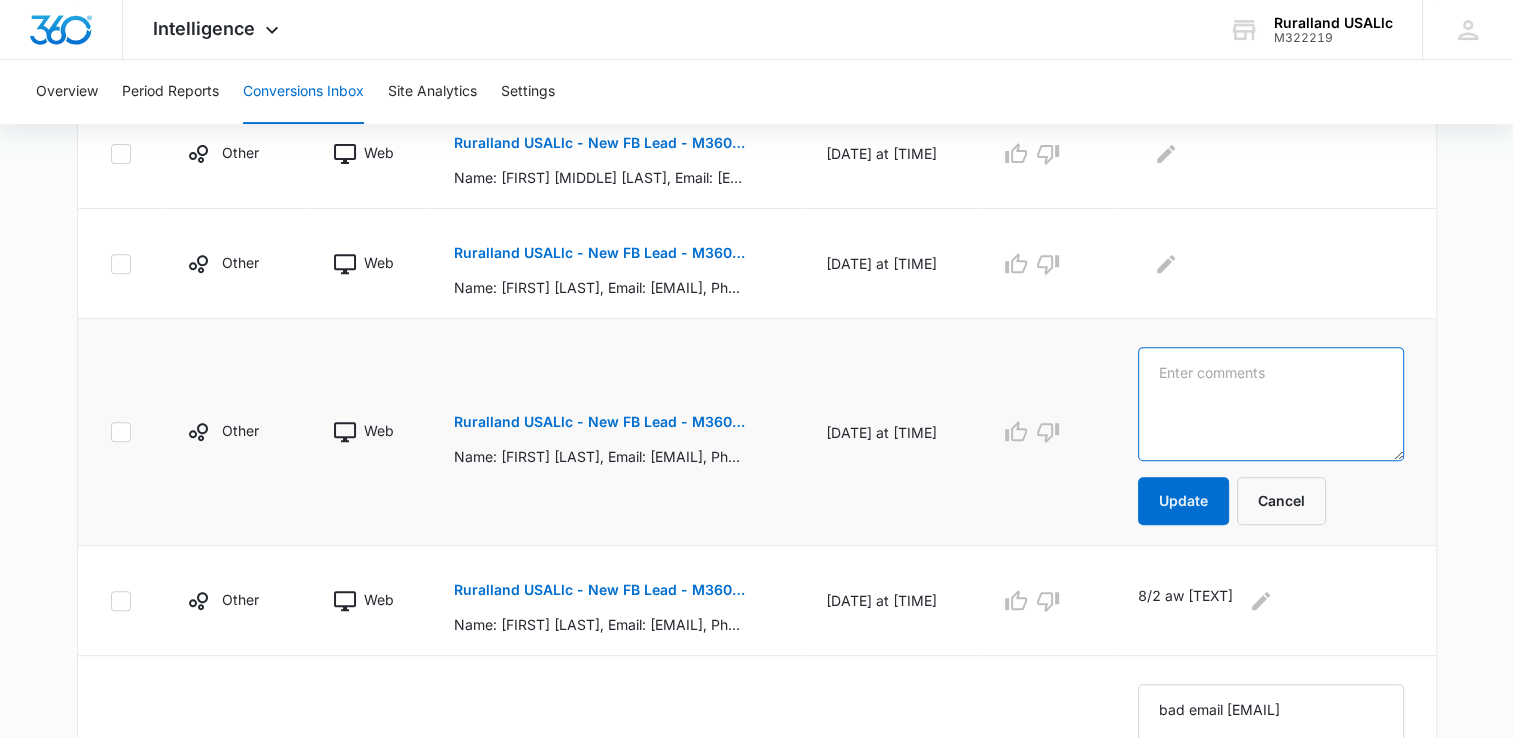 click at bounding box center [1270, 404] 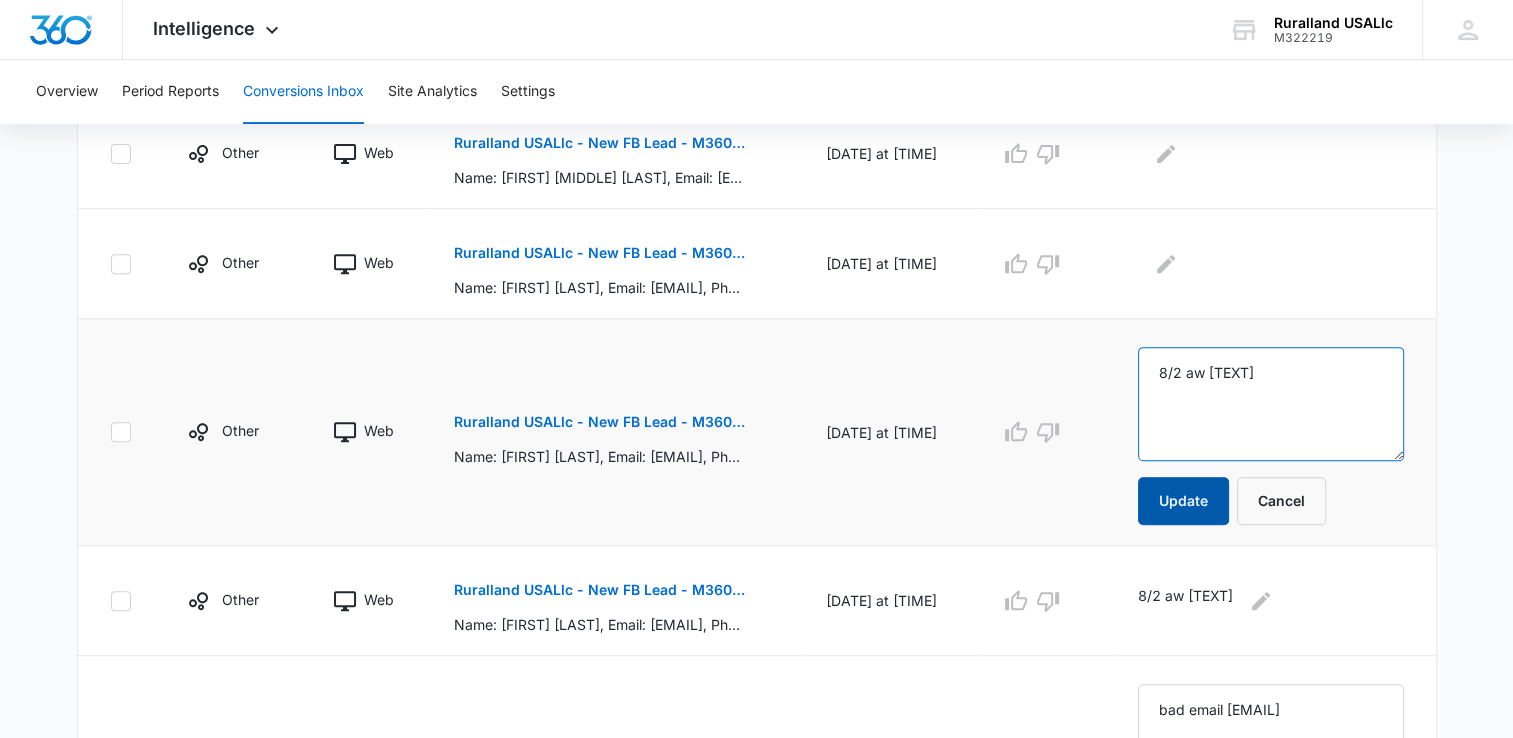 type on "8/2 aw [TEXT]" 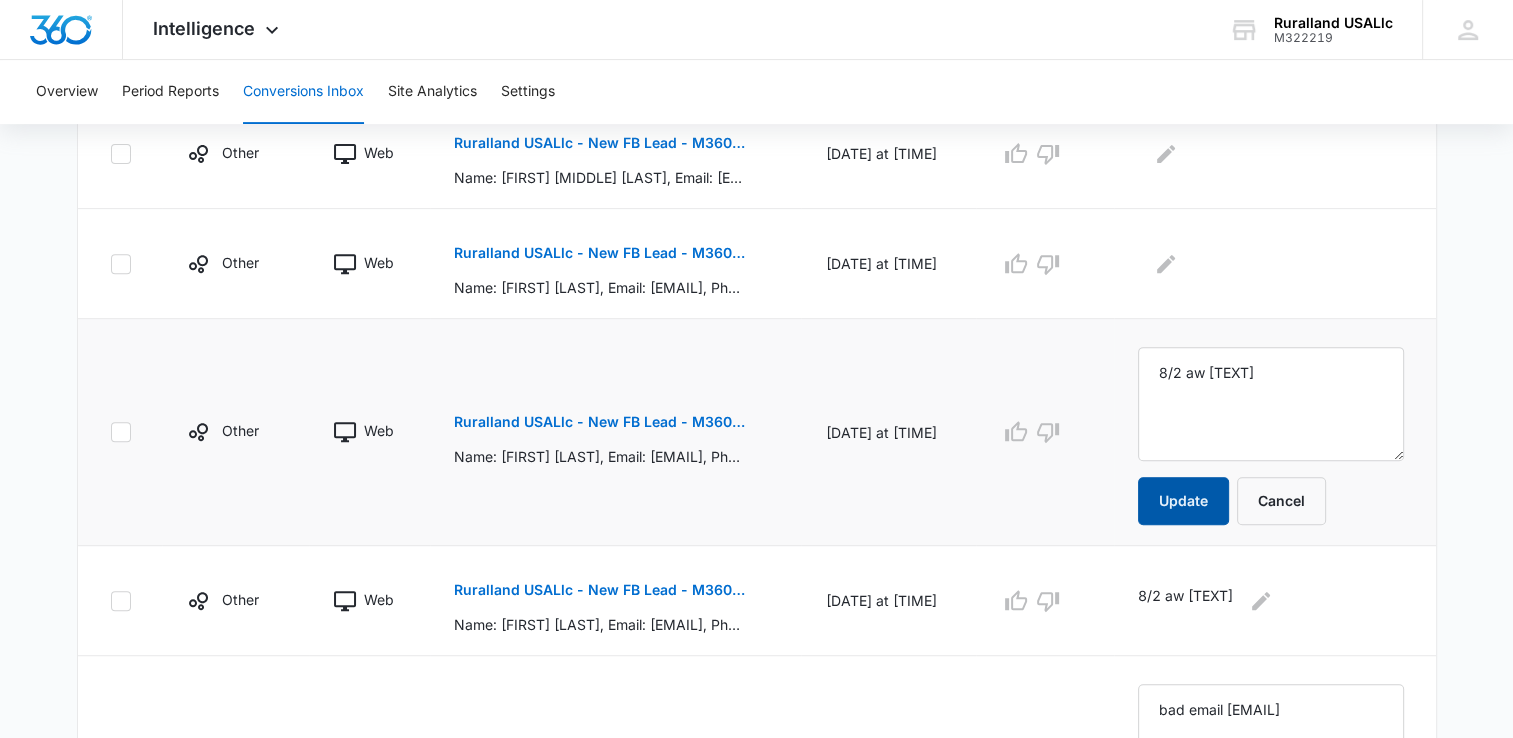 click on "Update" at bounding box center (1183, 501) 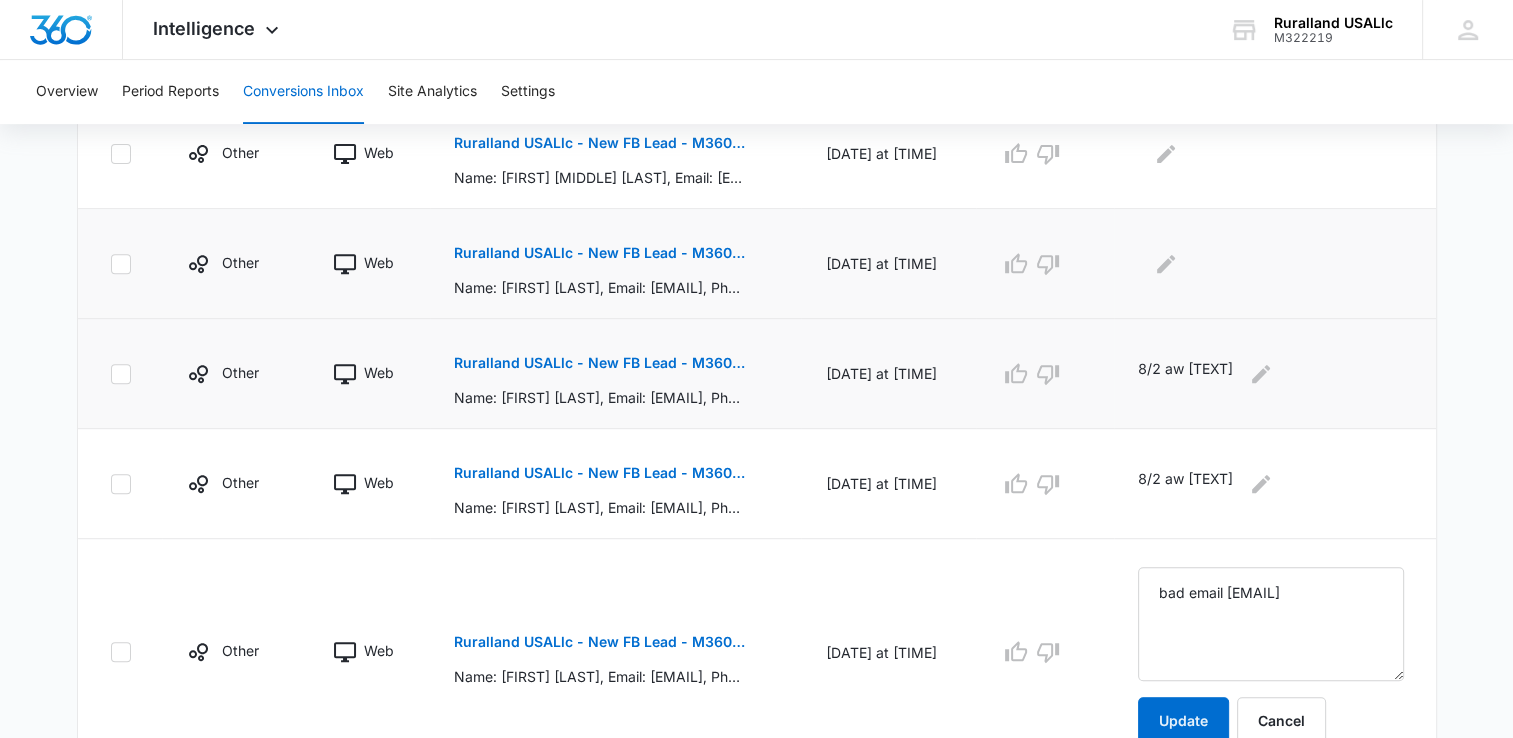 click on "Ruralland USALlc - New FB Lead - M360 Notificaion" at bounding box center [599, 253] 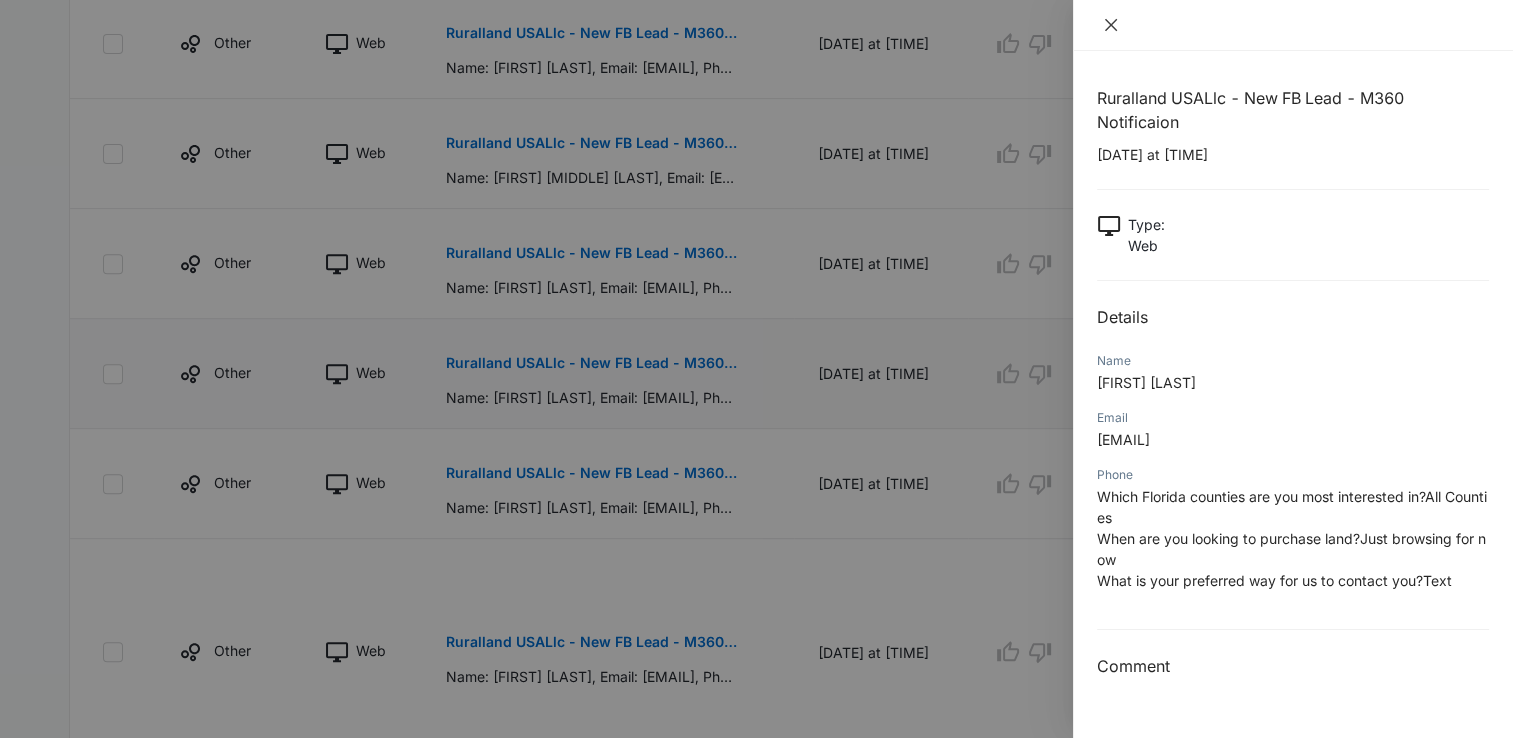 click 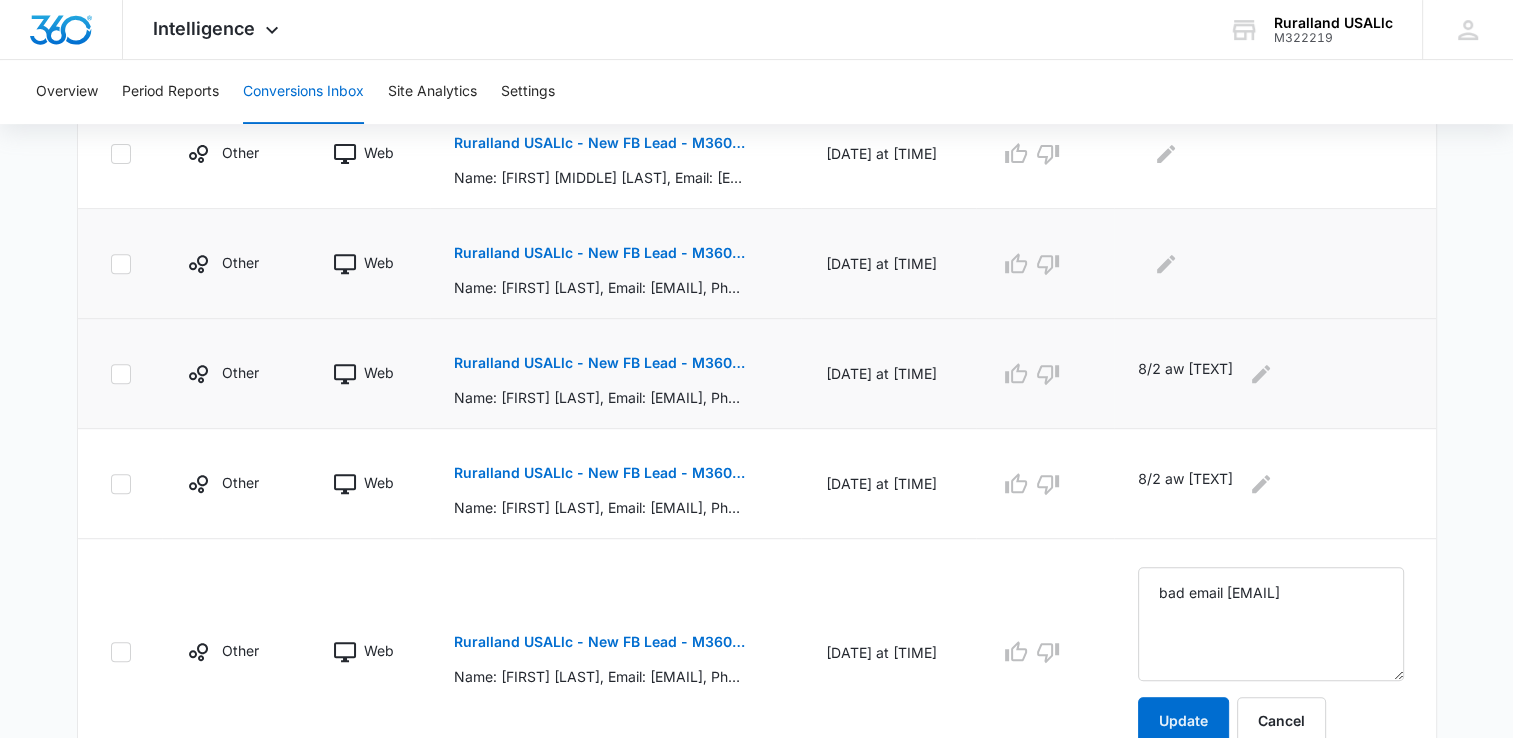 click on "Ruralland USALlc - New FB Lead - M360 Notificaion" at bounding box center [599, 253] 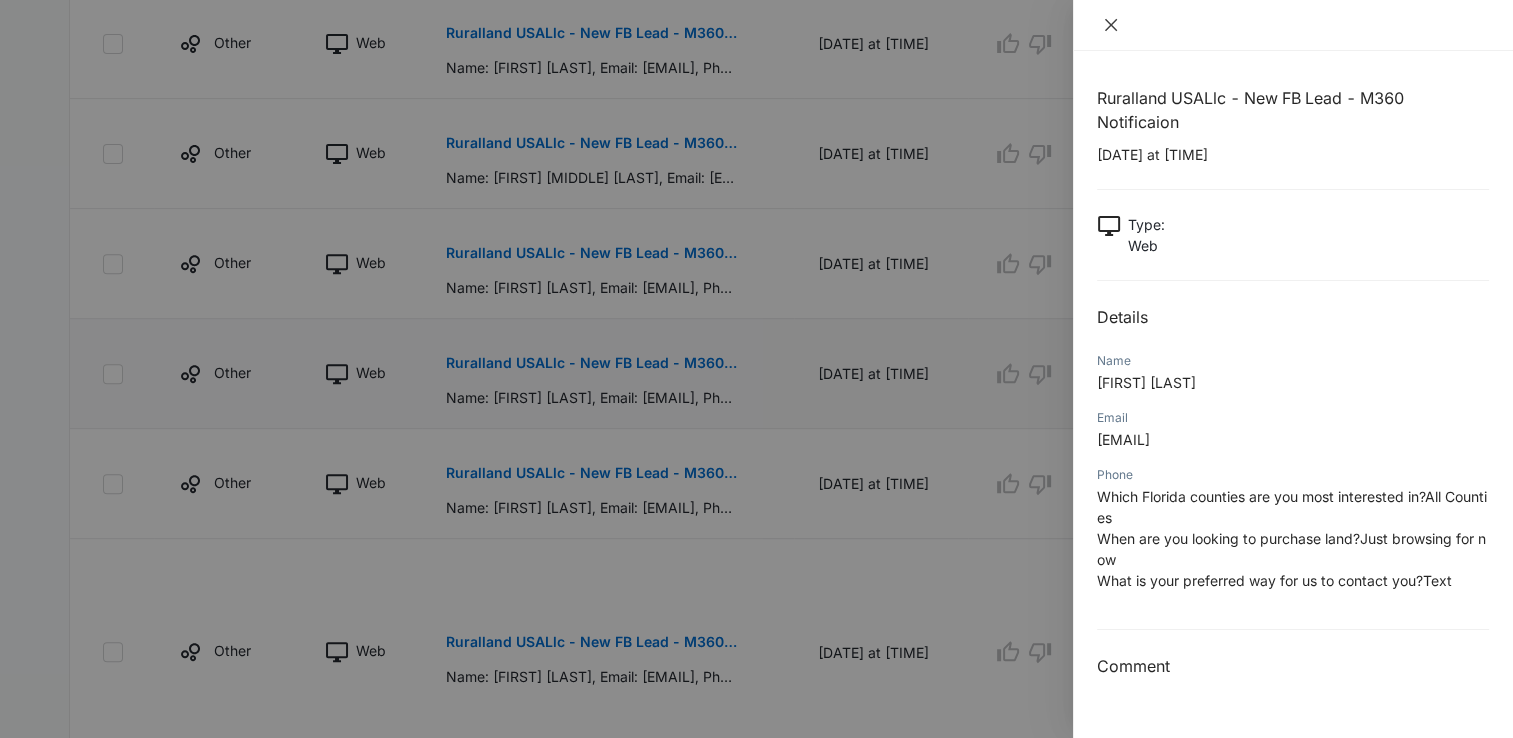 click 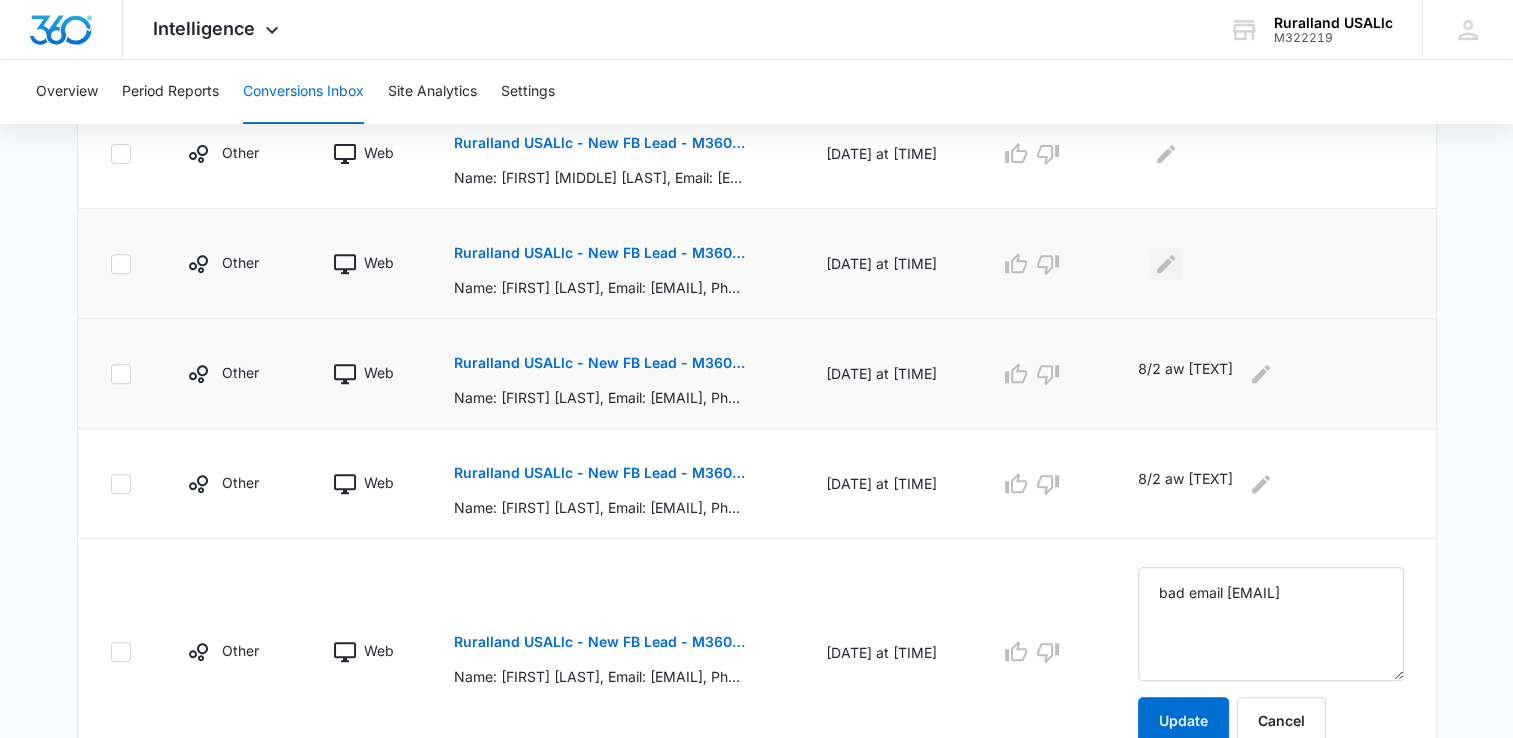 click 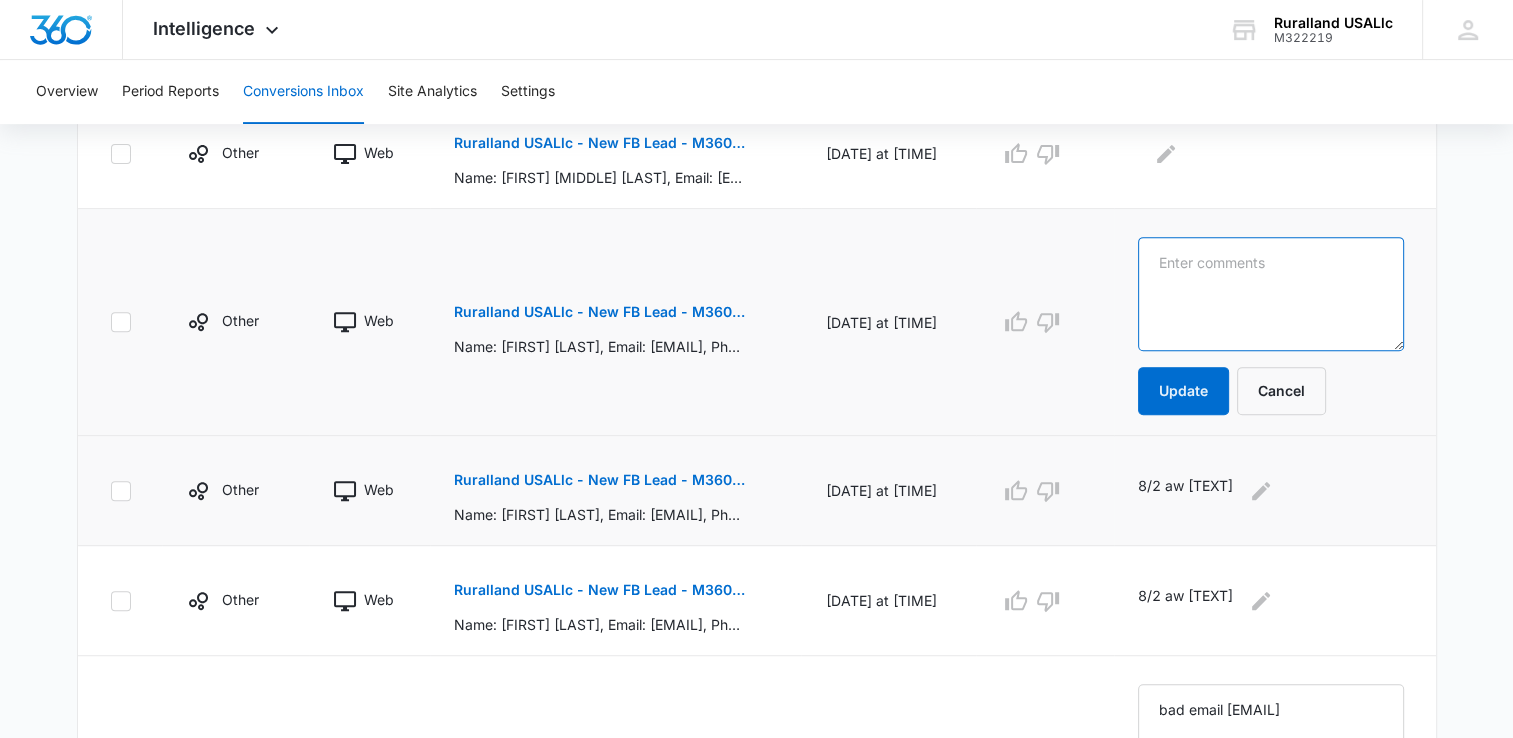 click at bounding box center [1270, 294] 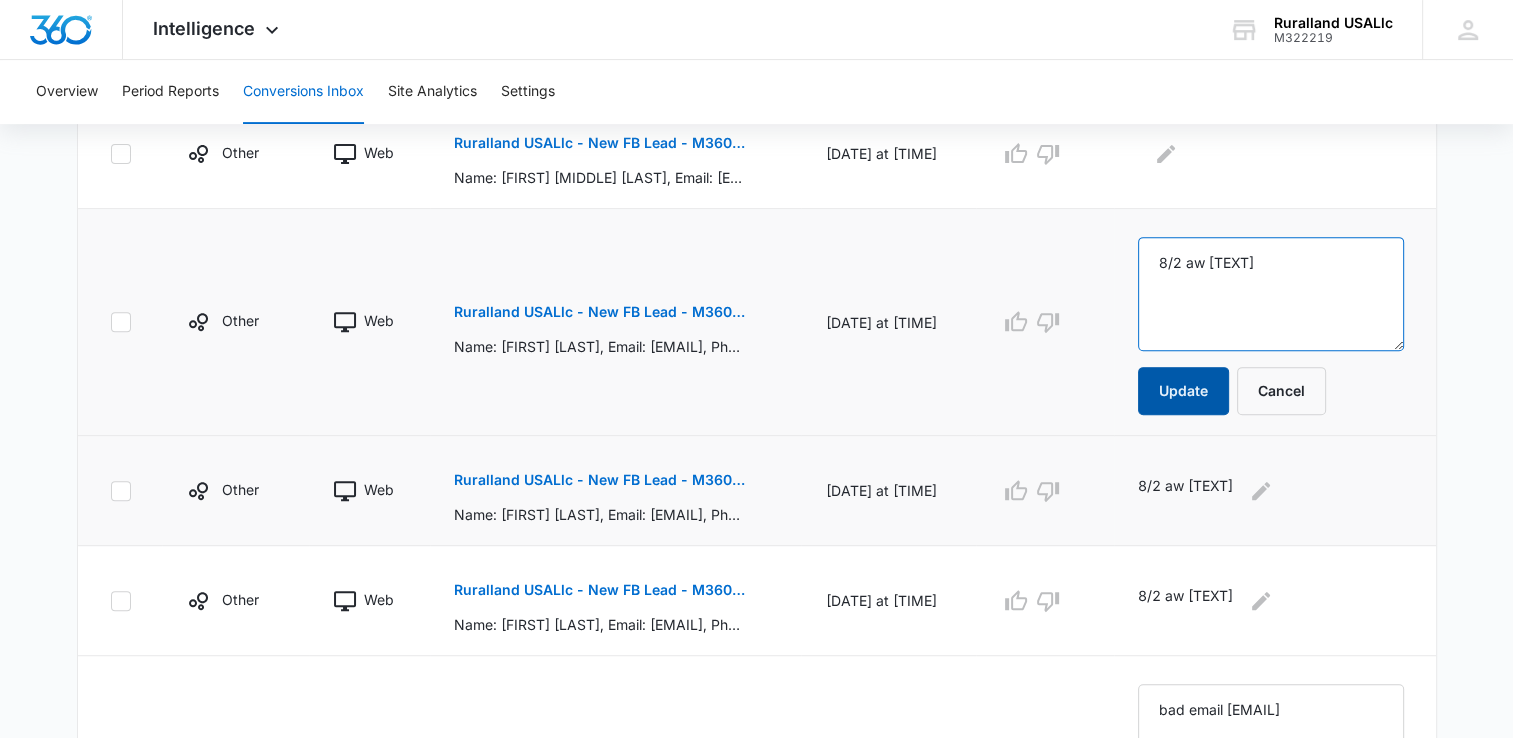 type on "8/2 aw [TEXT]" 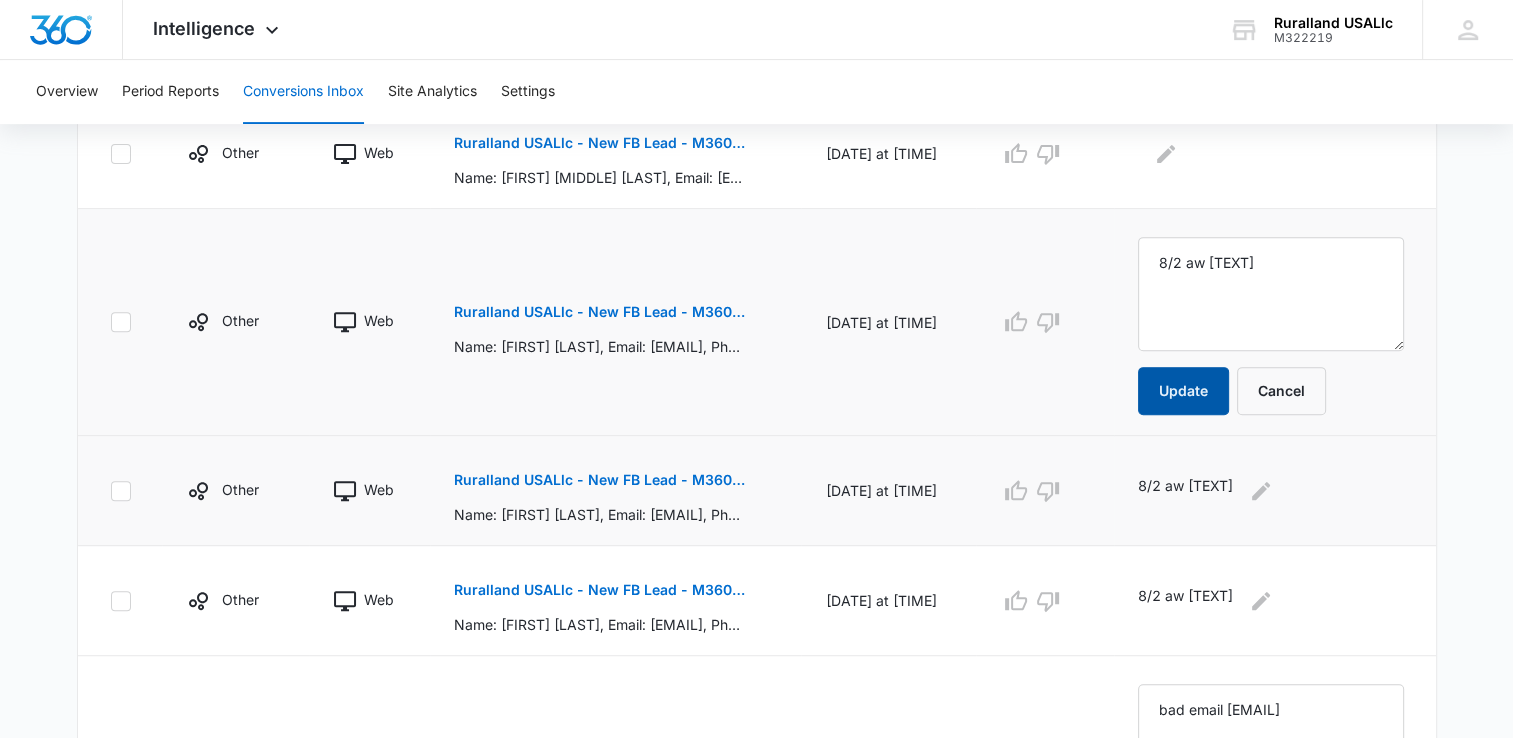 click on "Update" at bounding box center (1183, 391) 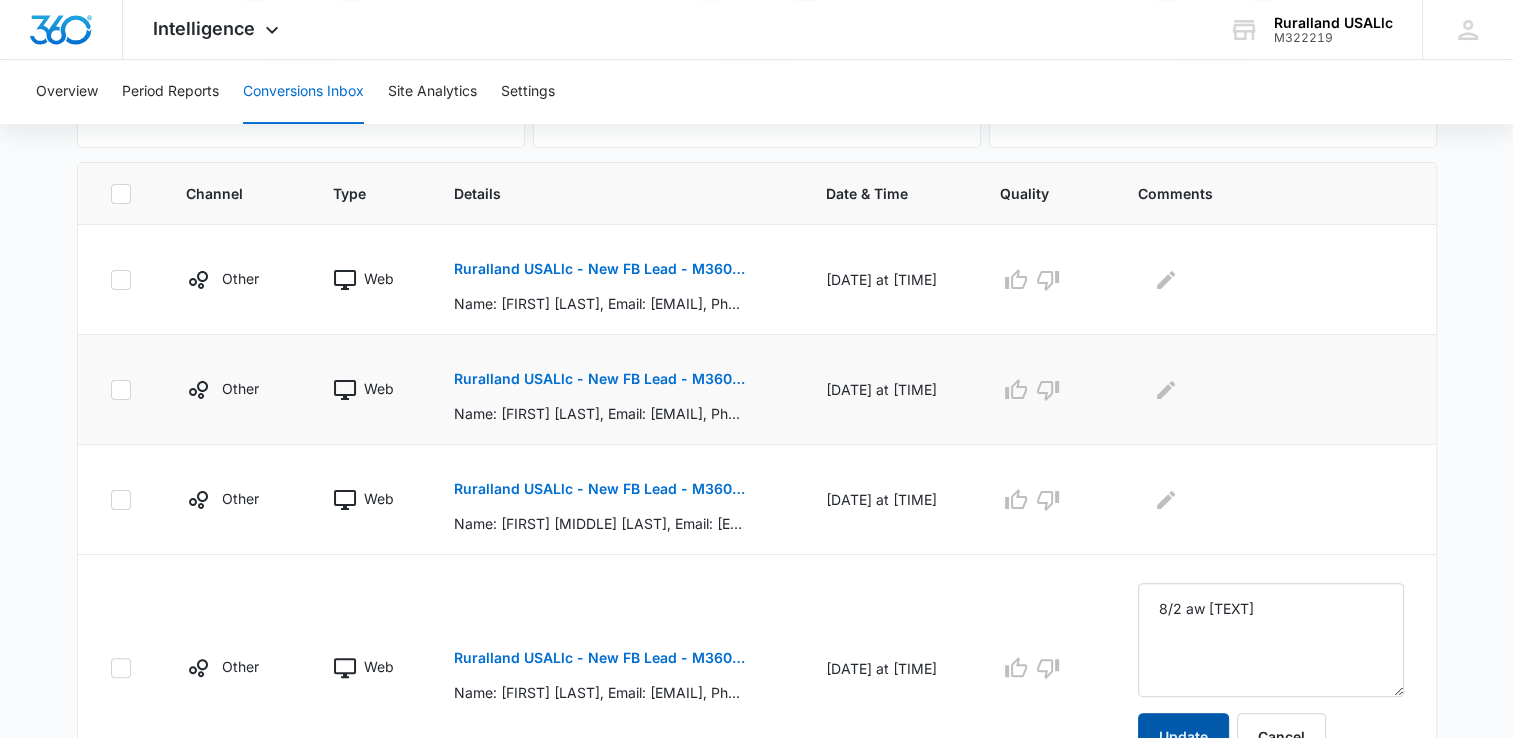 scroll, scrollTop: 451, scrollLeft: 0, axis: vertical 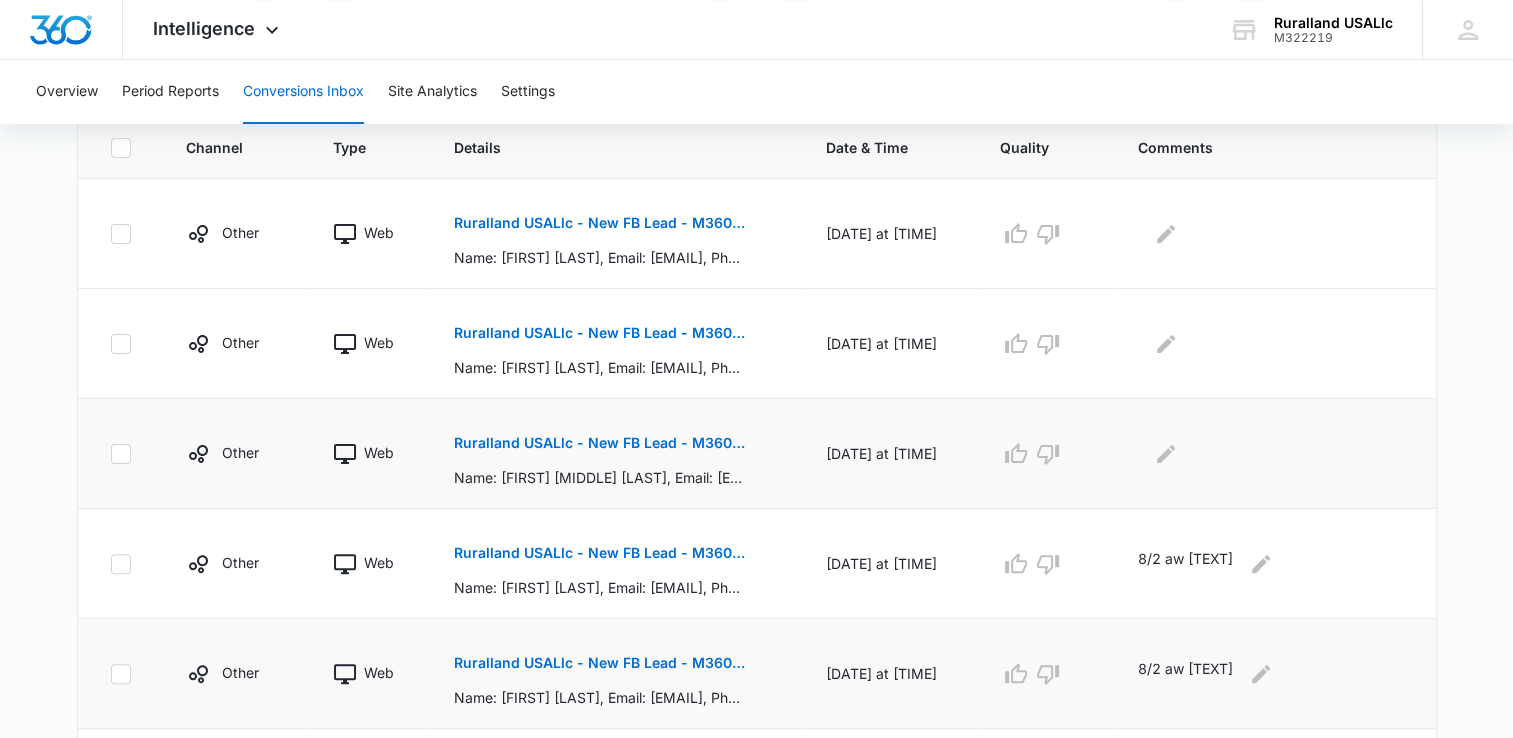 click on "Ruralland USALlc - New FB Lead - M360 Notificaion" at bounding box center [599, 443] 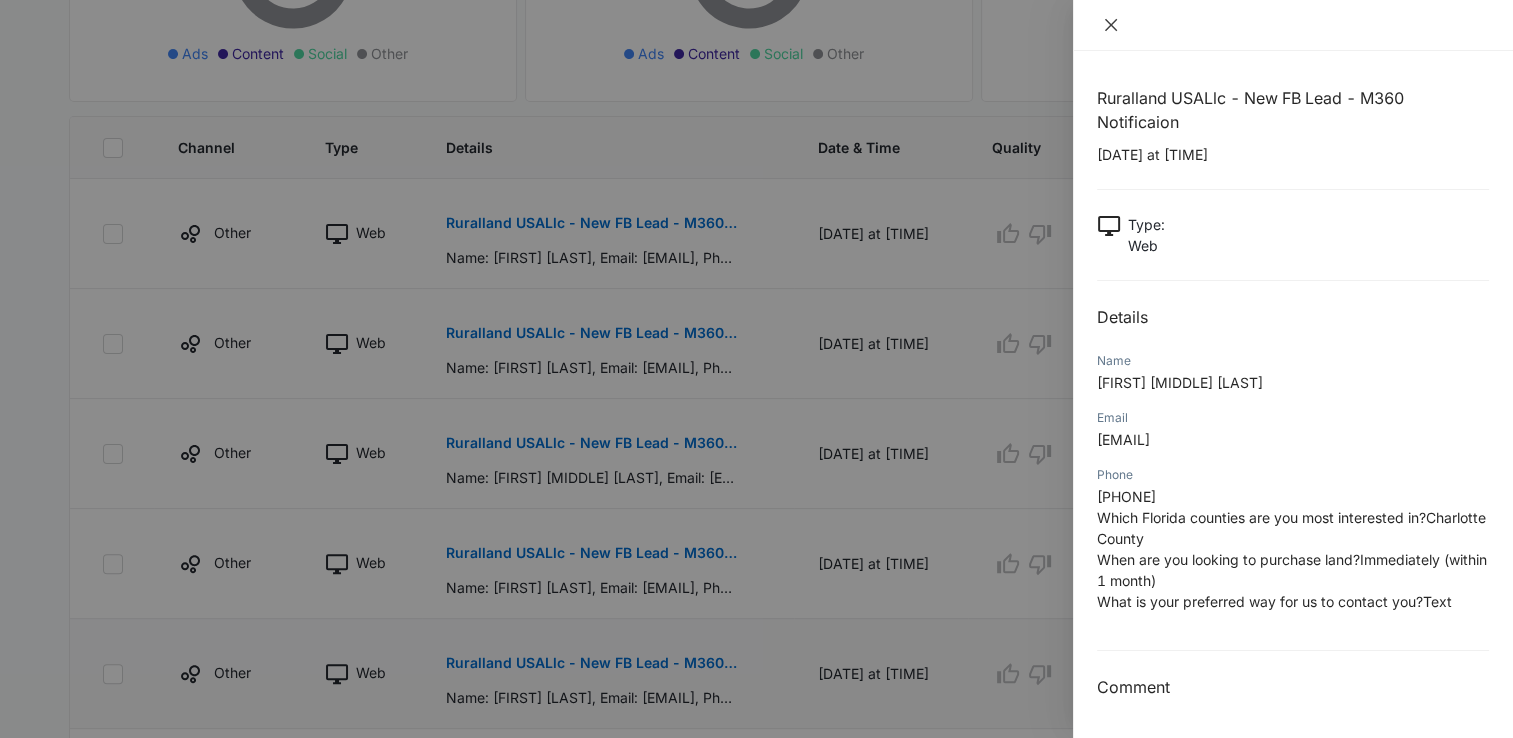 click 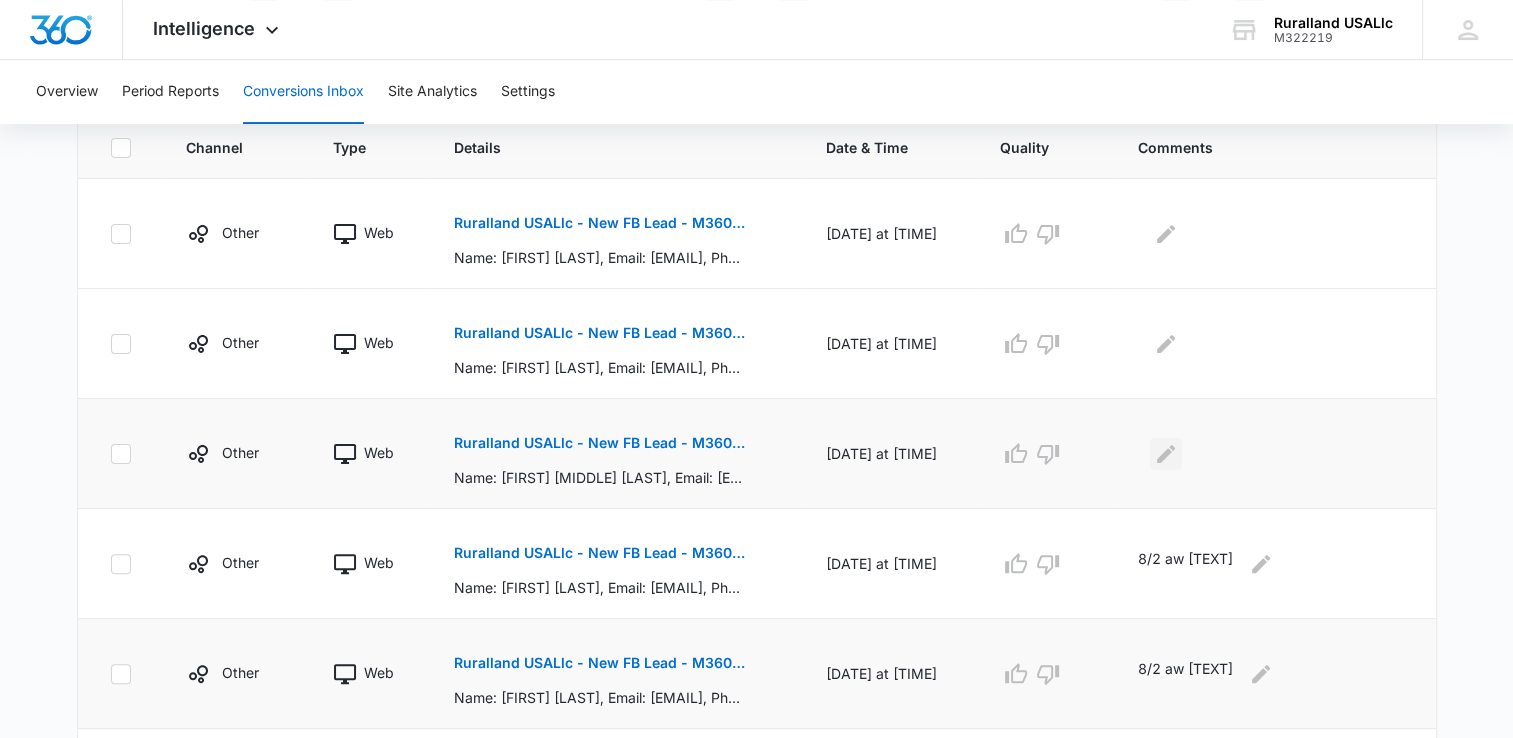 click 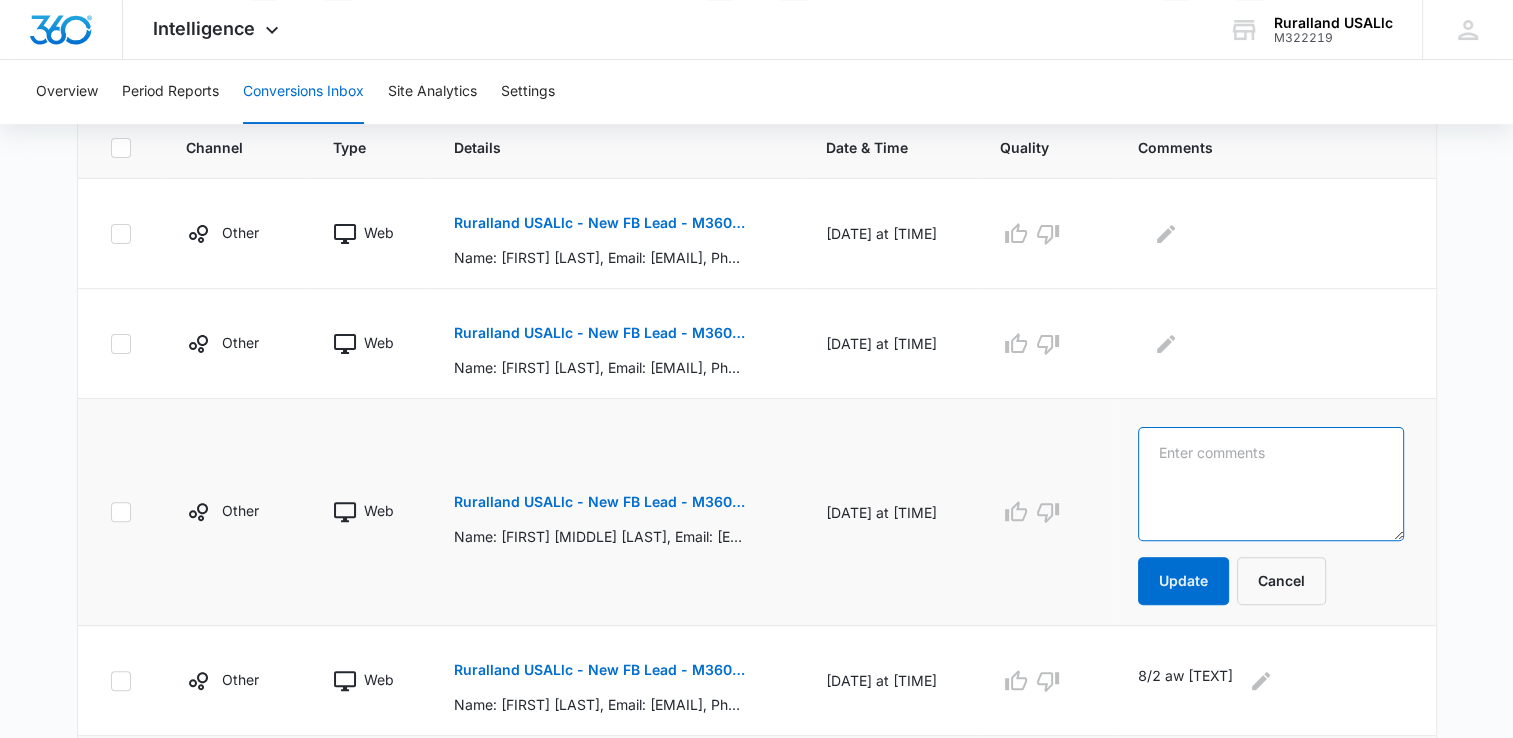click at bounding box center (1270, 484) 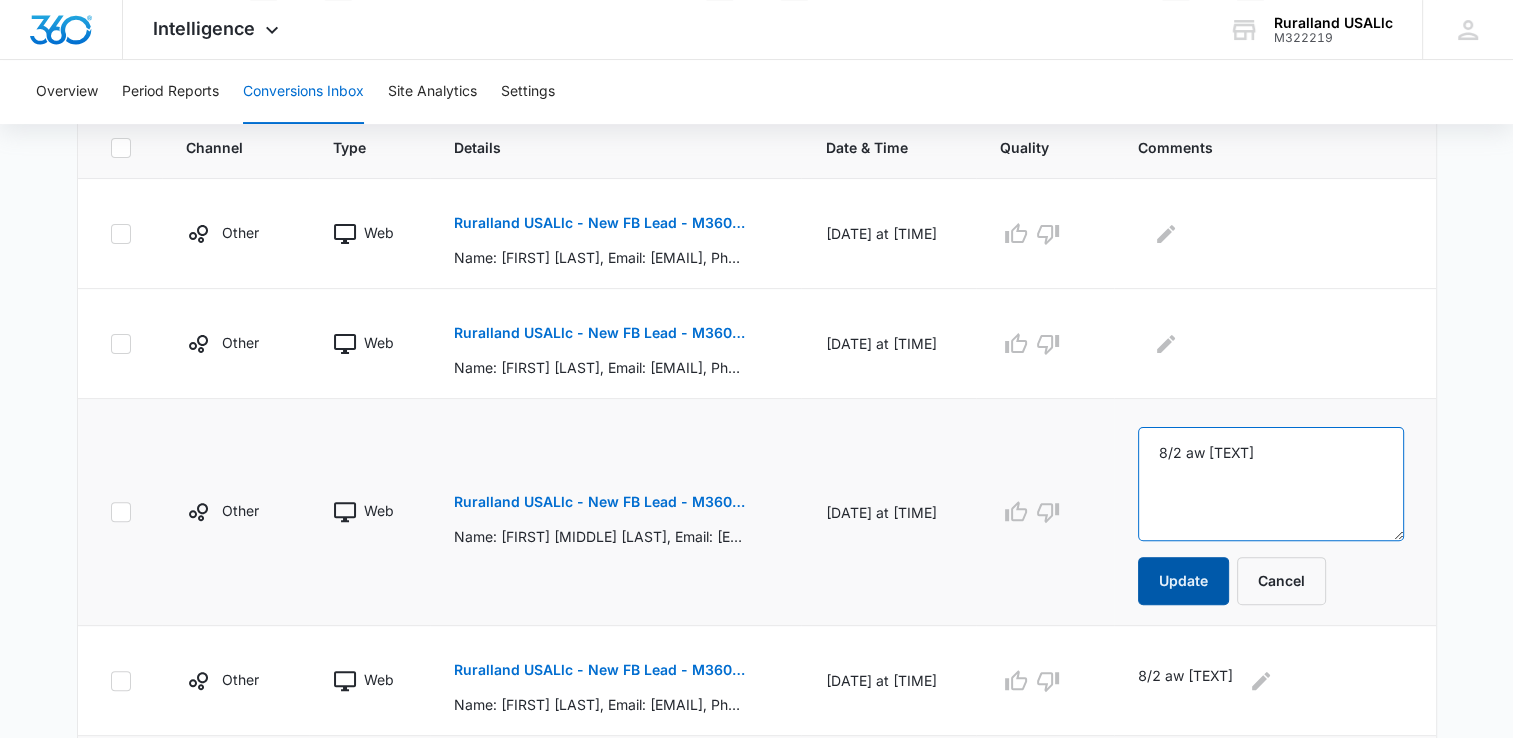 type on "8/2 aw [TEXT]" 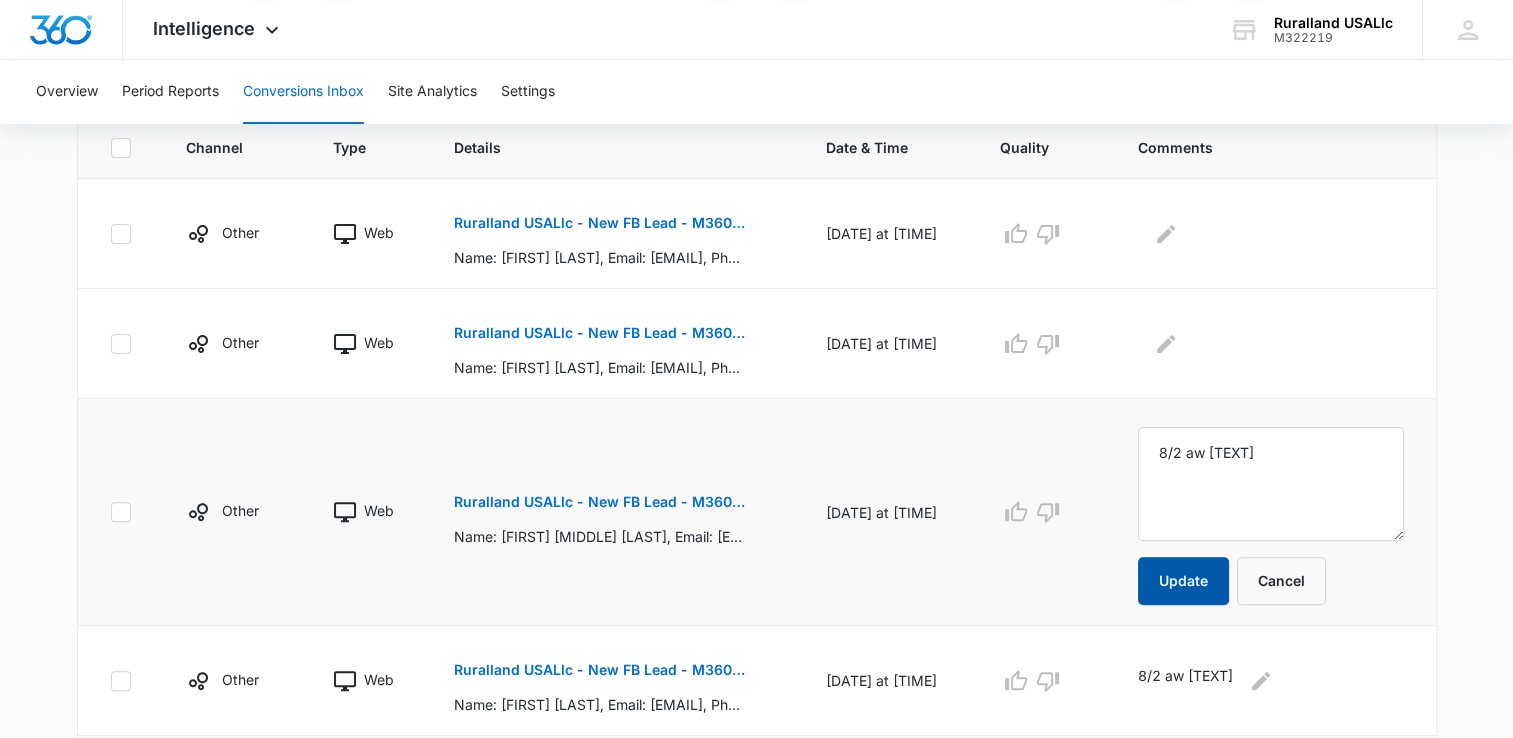 click on "Update" at bounding box center (1183, 581) 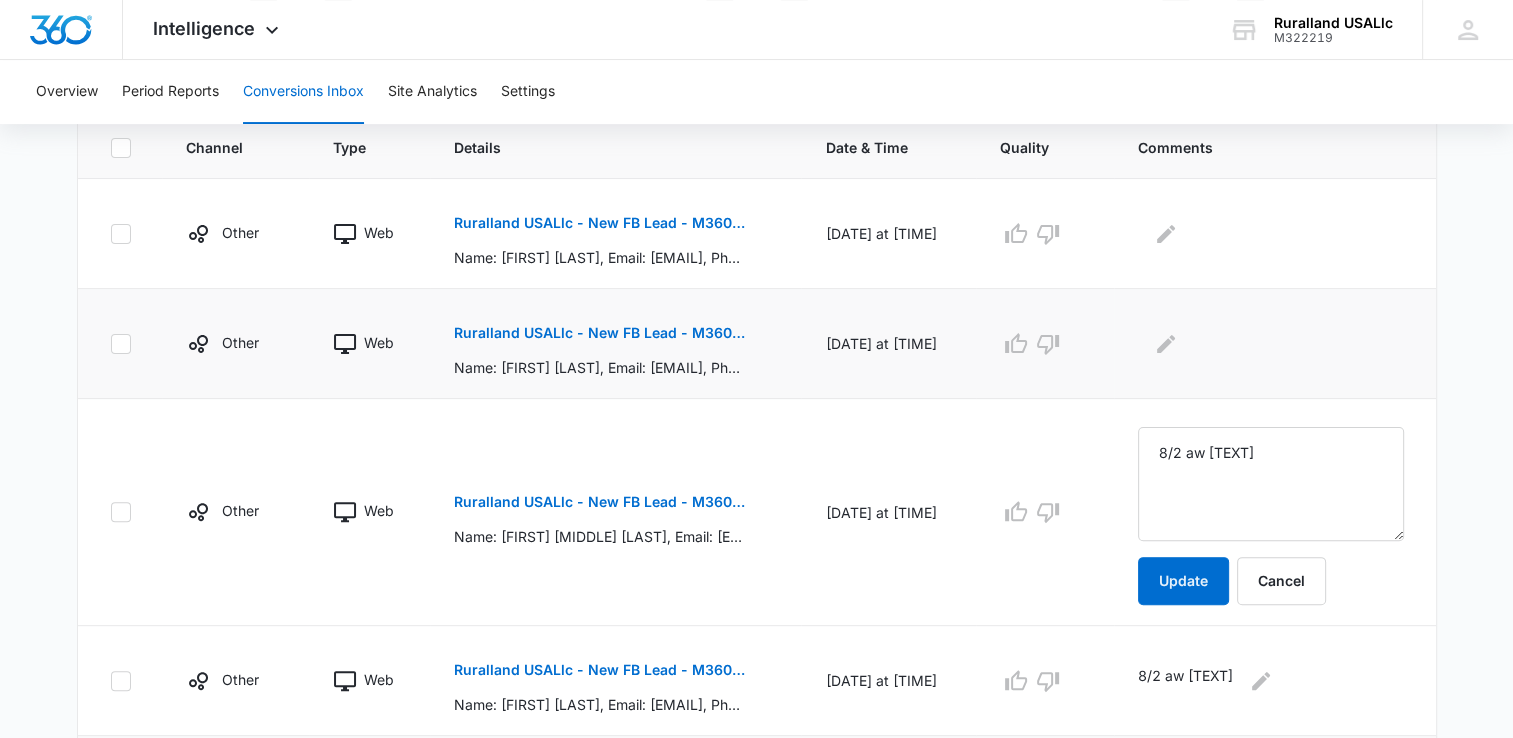 click on "Ruralland USALlc - New FB Lead - M360 Notificaion" at bounding box center [599, 333] 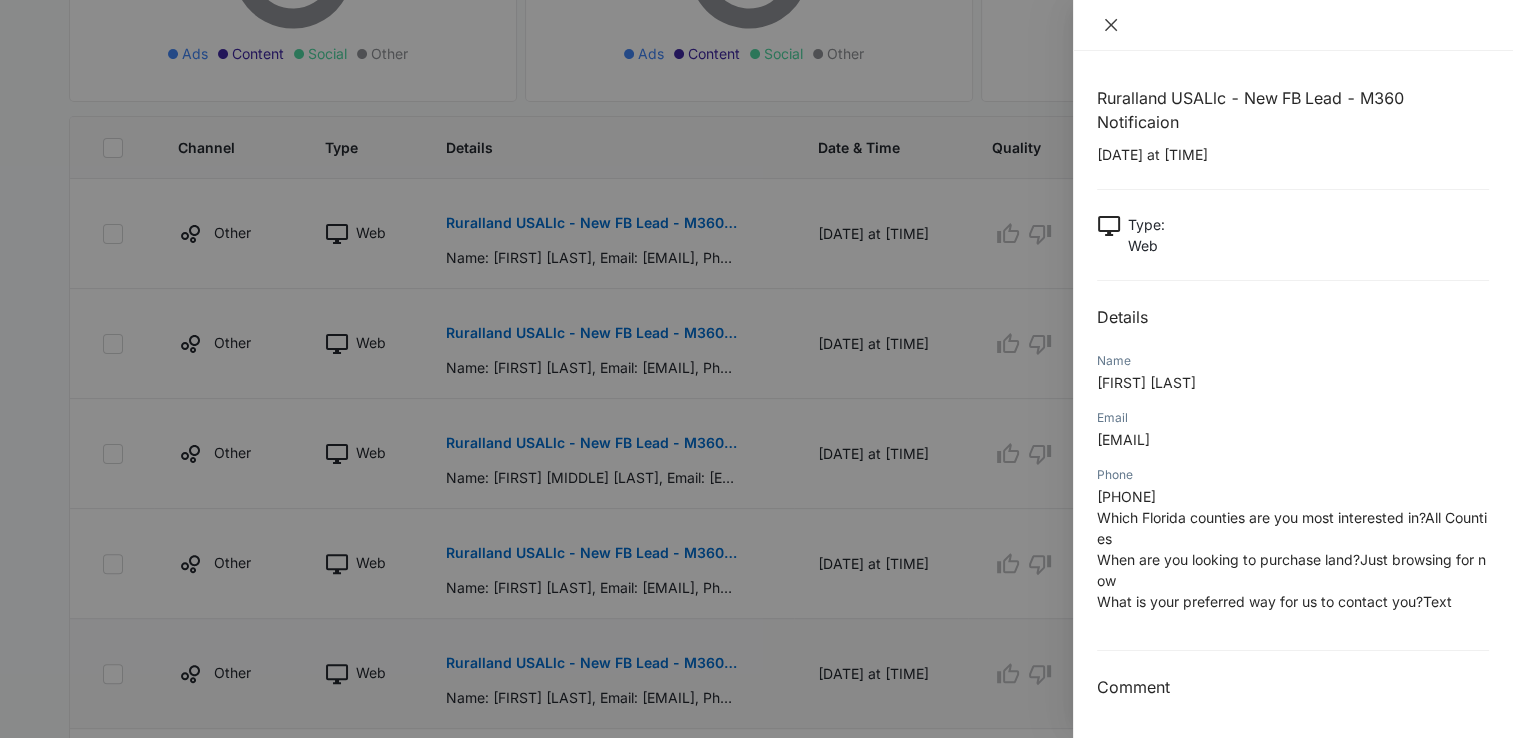 click 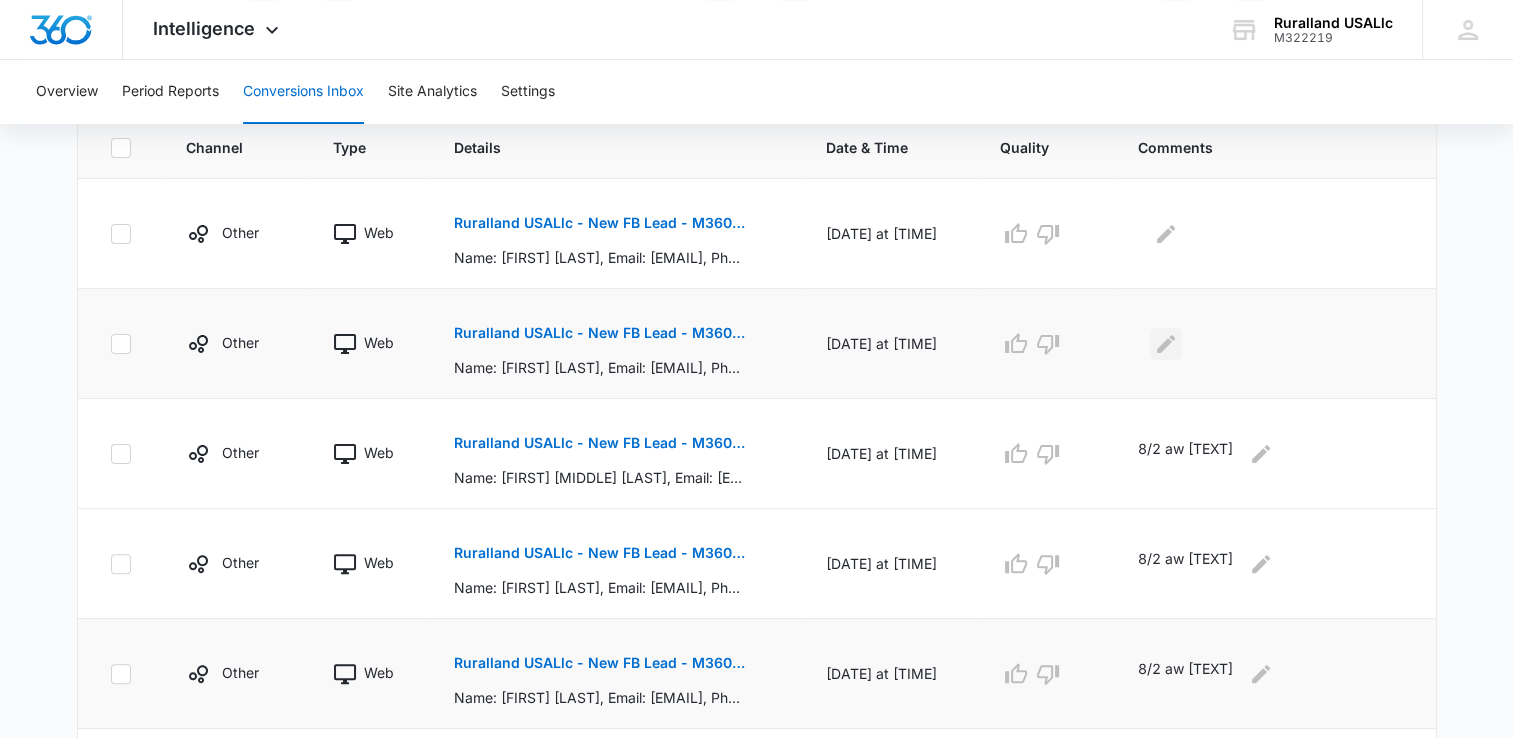 click 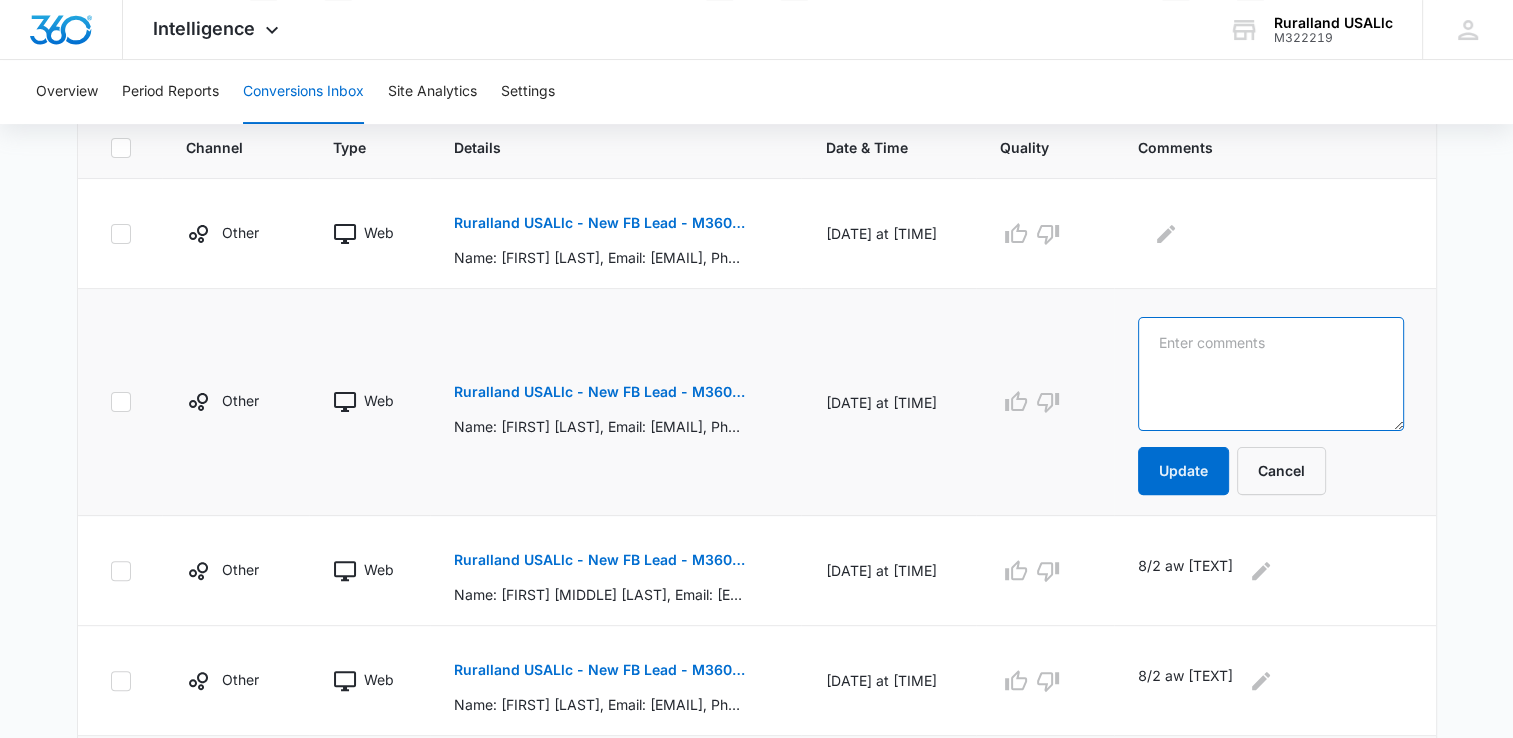click at bounding box center (1270, 374) 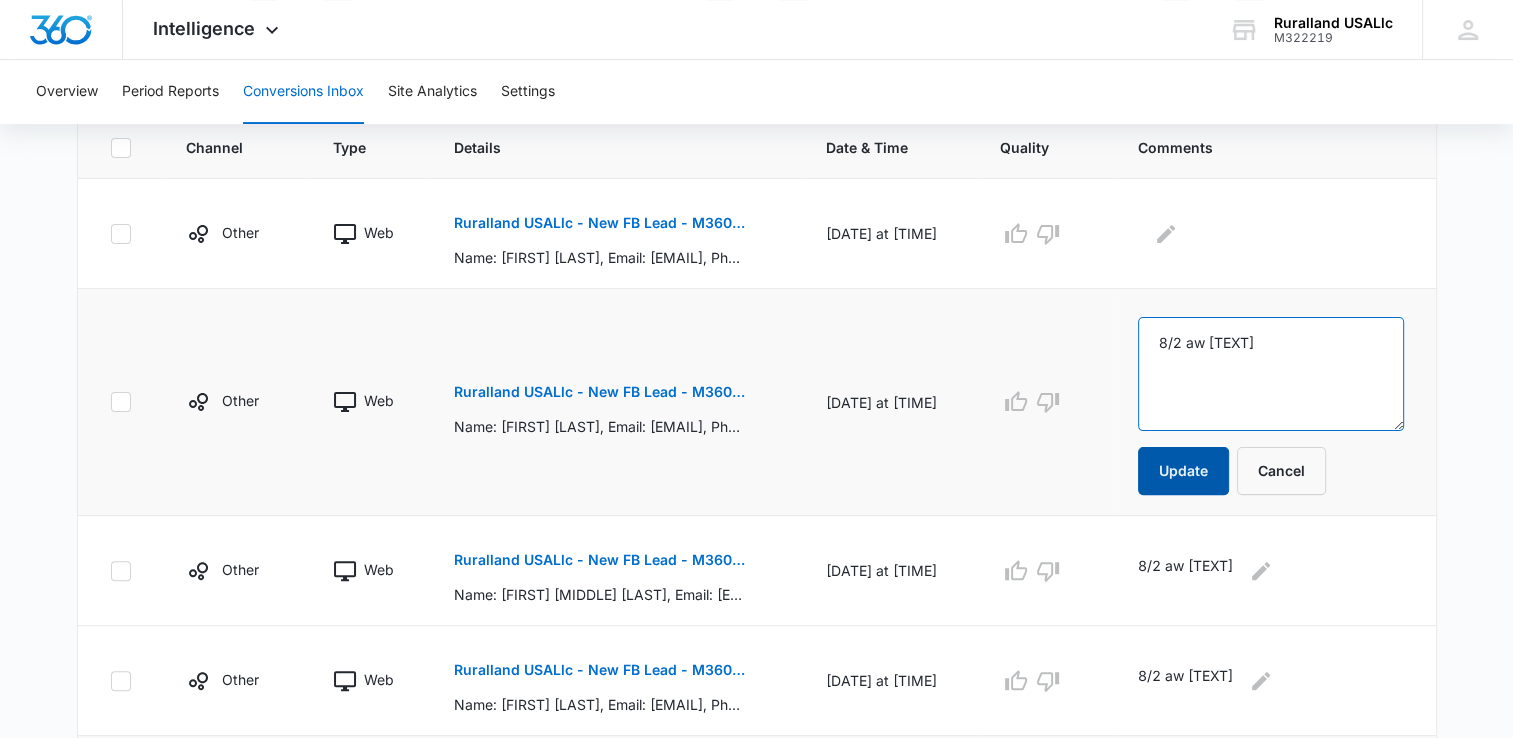 type on "8/2 aw [TEXT]" 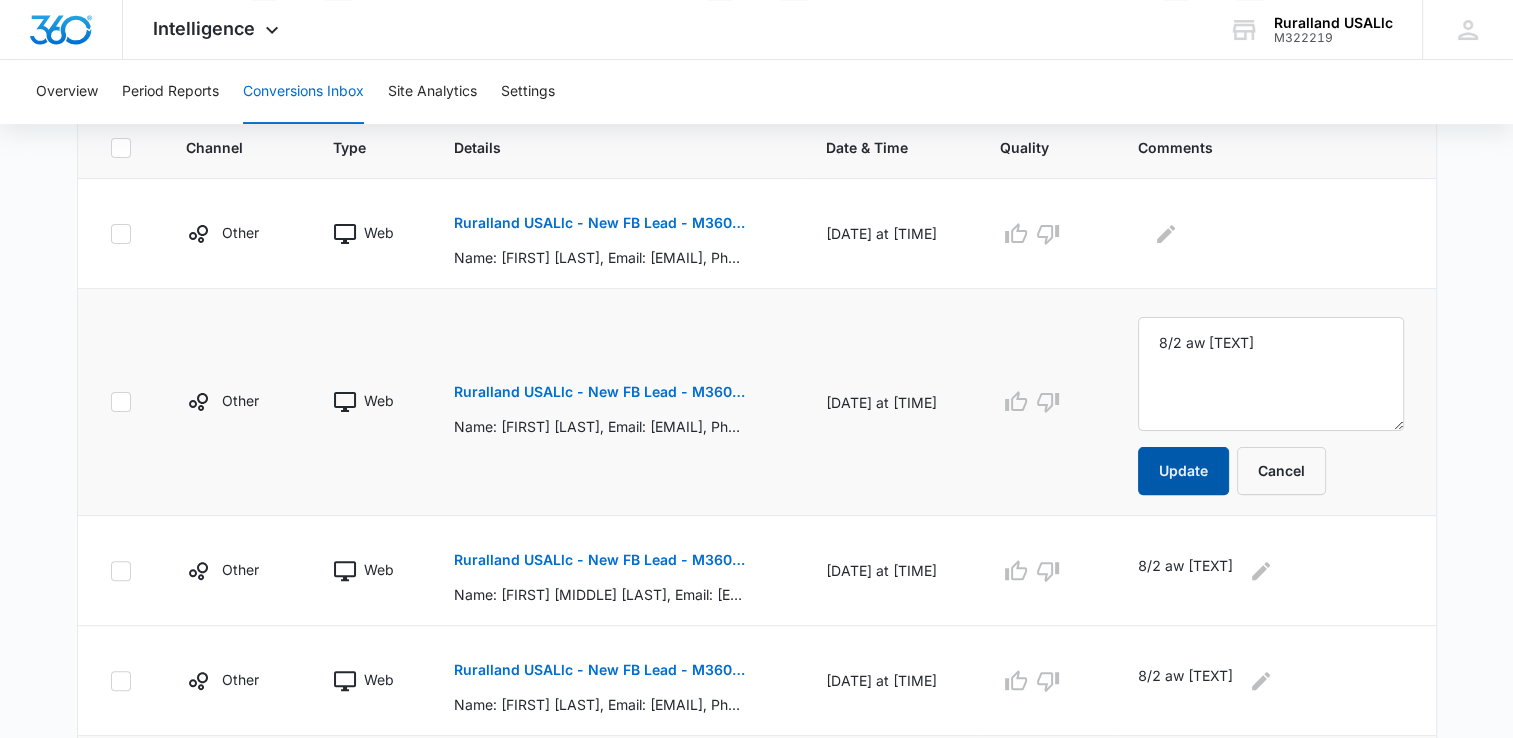click on "Update" at bounding box center [1183, 471] 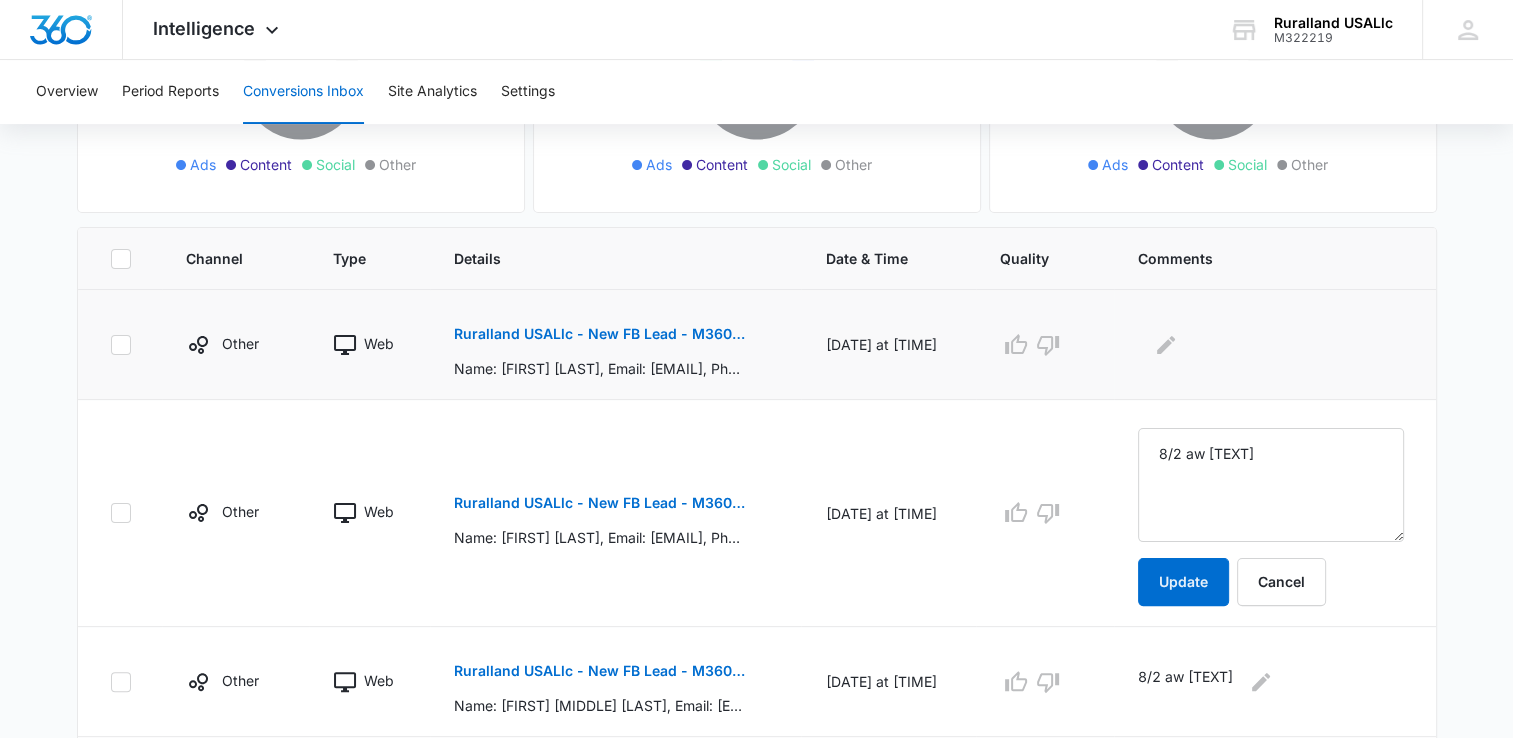 scroll, scrollTop: 351, scrollLeft: 0, axis: vertical 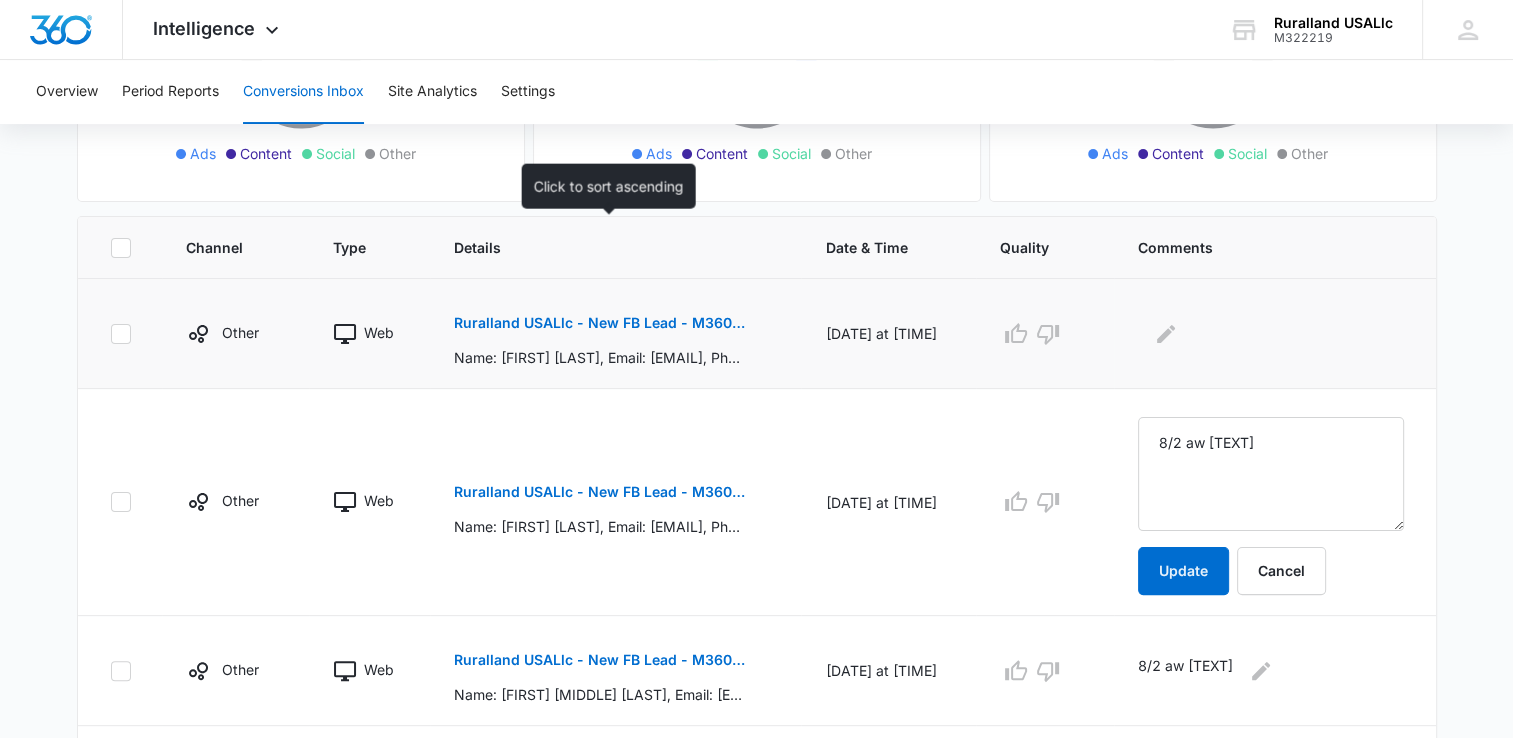drag, startPoint x: 446, startPoint y: 266, endPoint x: 481, endPoint y: 277, distance: 36.687874 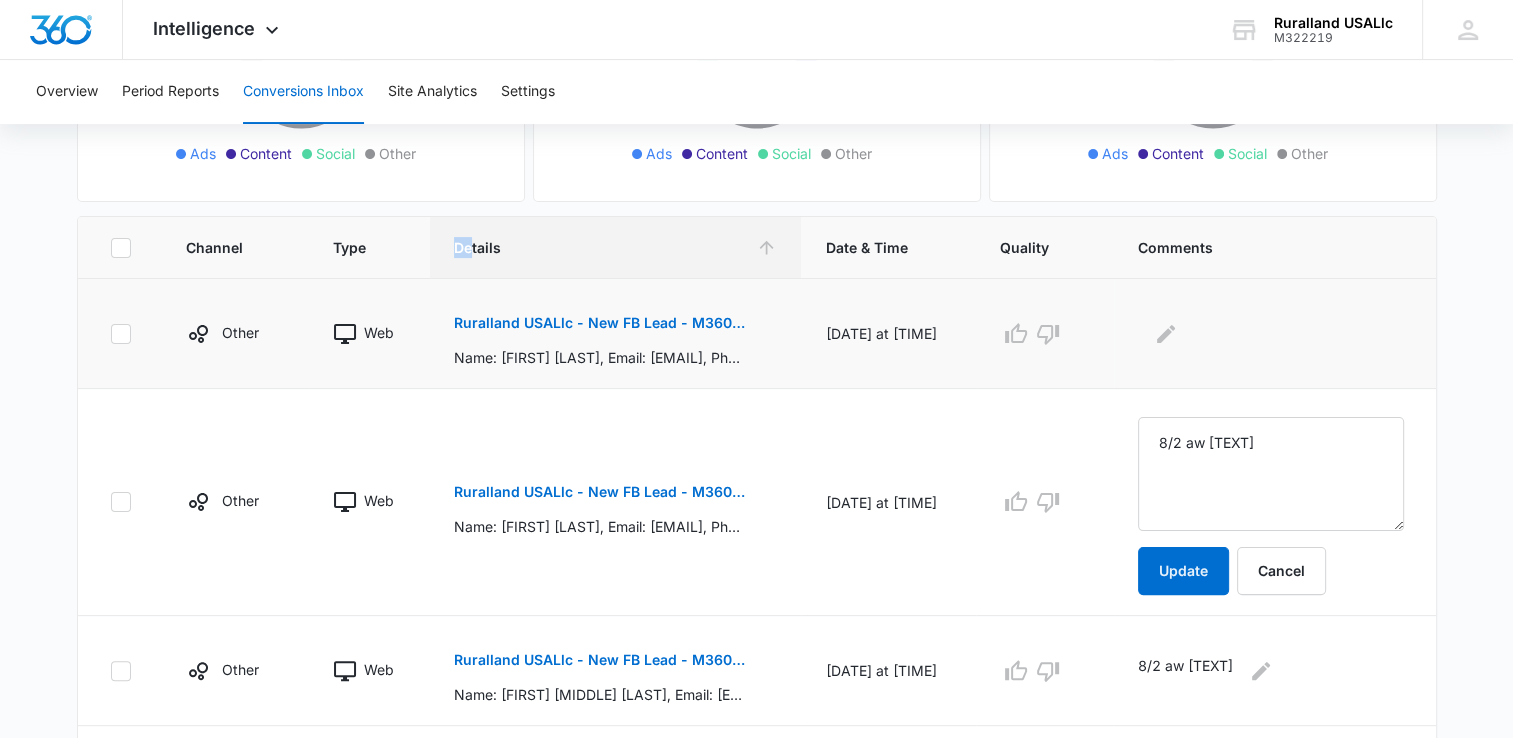 drag, startPoint x: 481, startPoint y: 277, endPoint x: 543, endPoint y: 315, distance: 72.718636 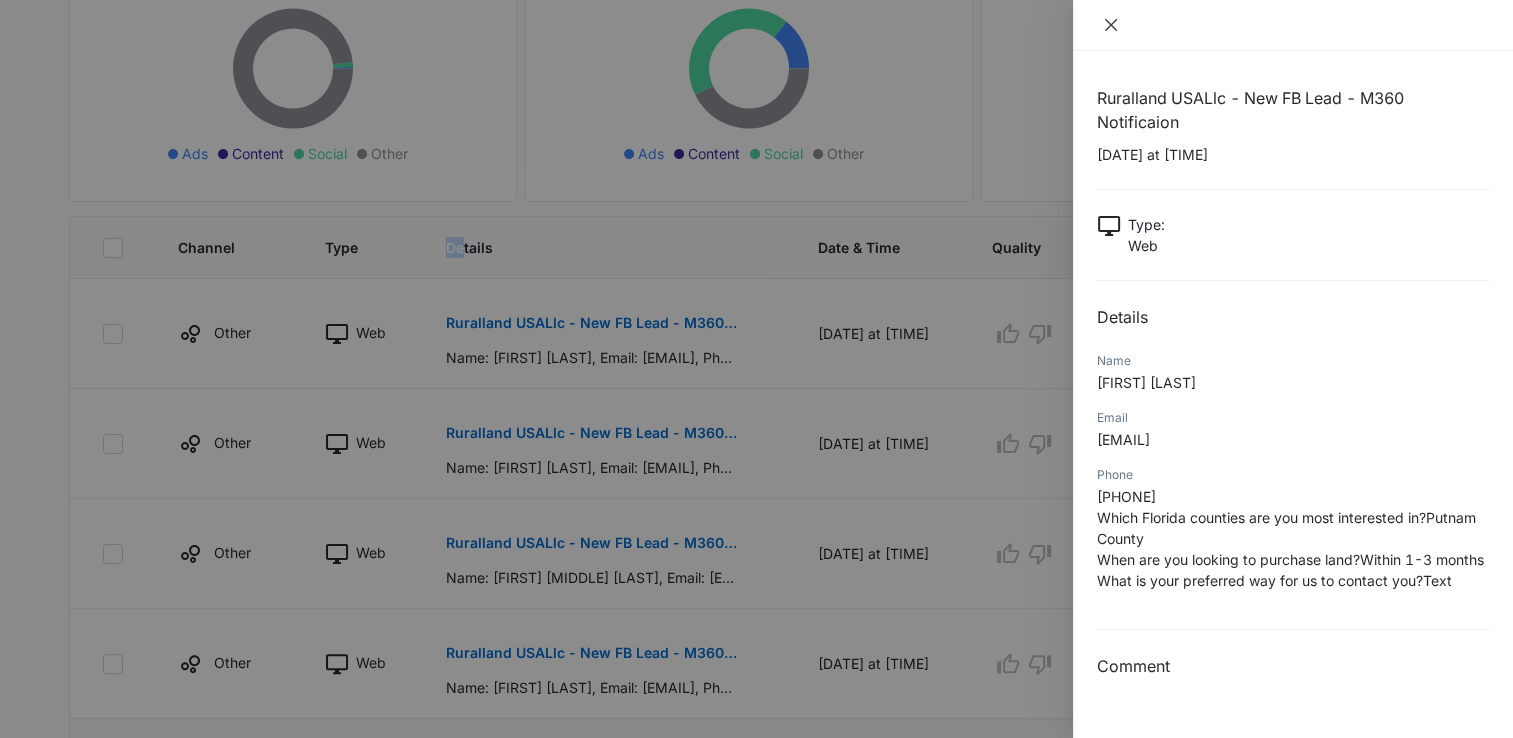 click 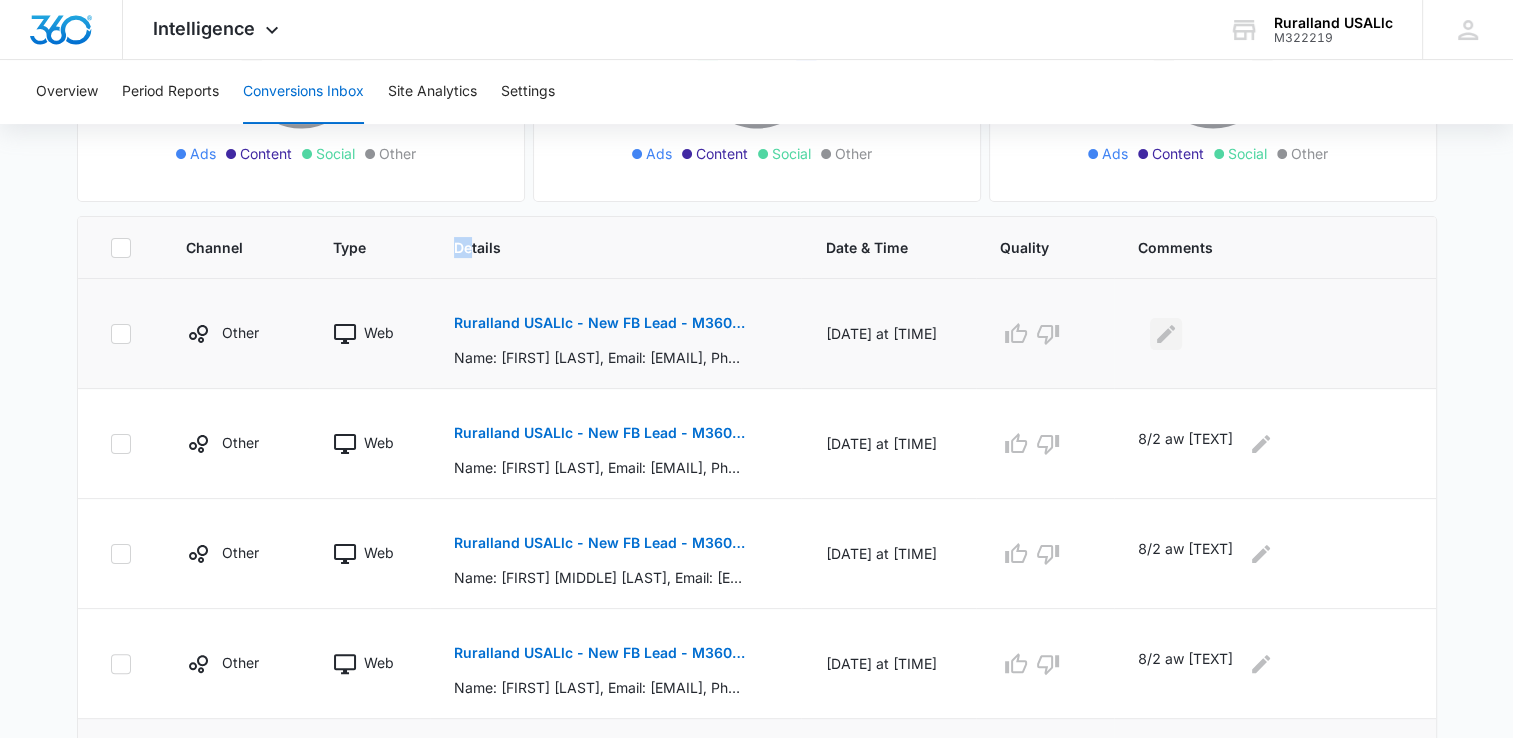 click 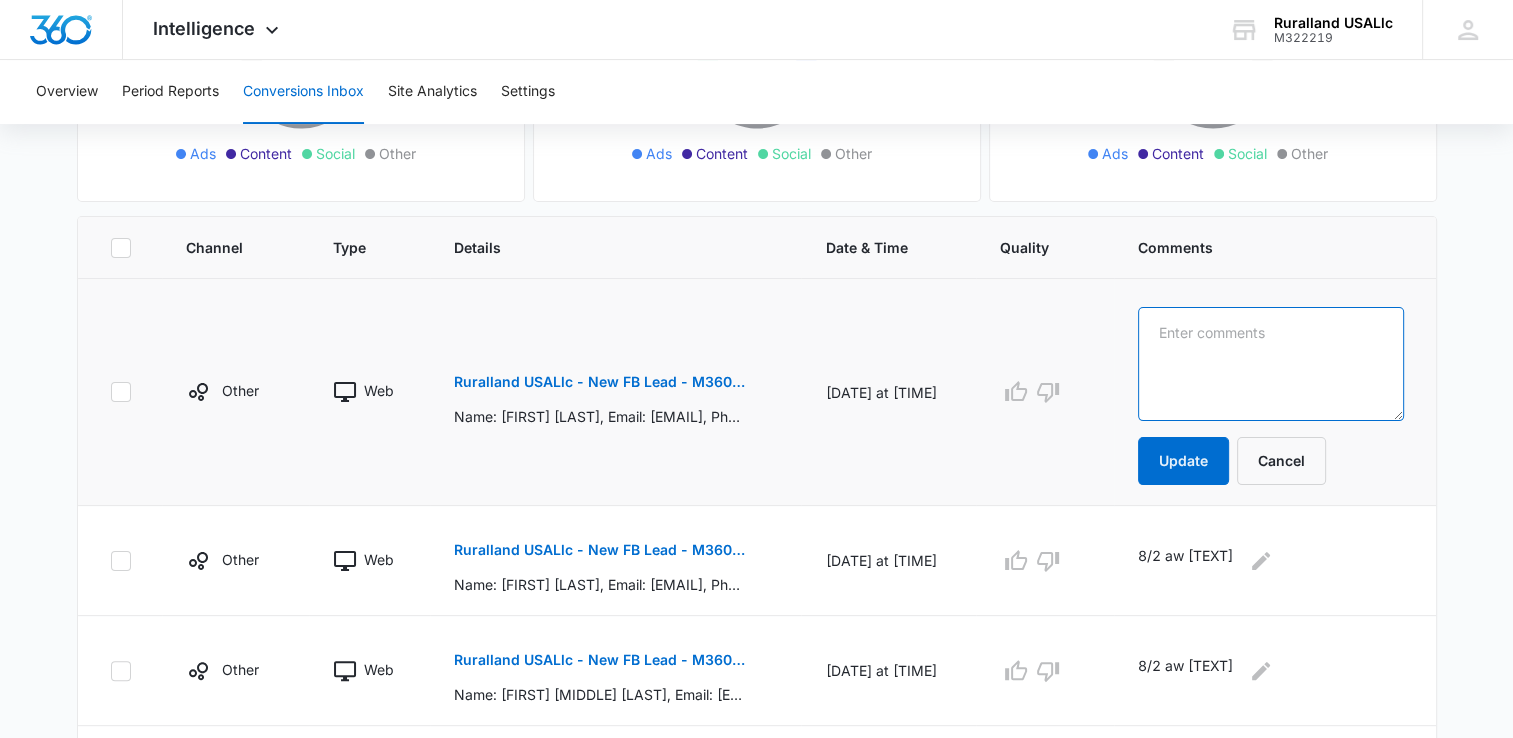 click at bounding box center (1270, 364) 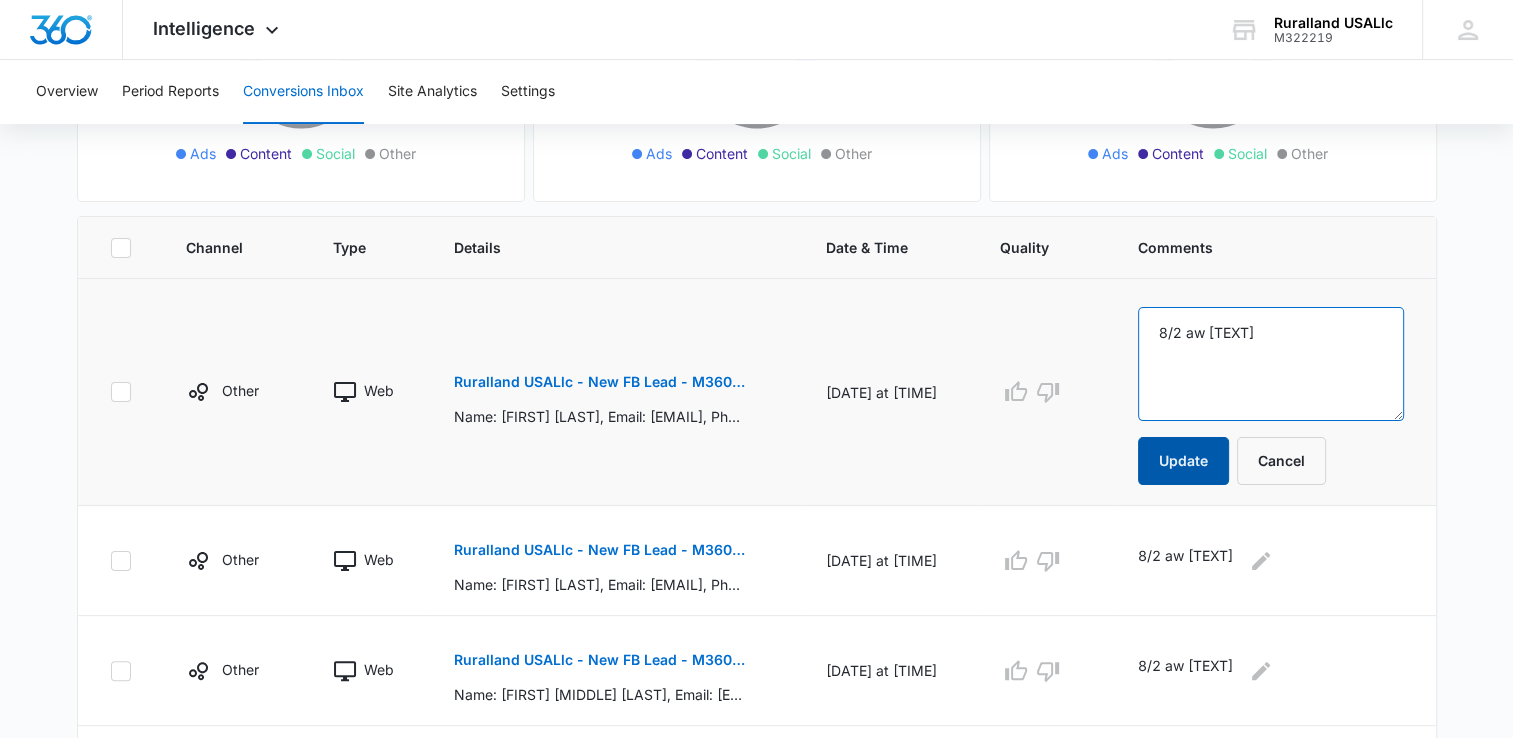 type on "8/2 aw [TEXT]" 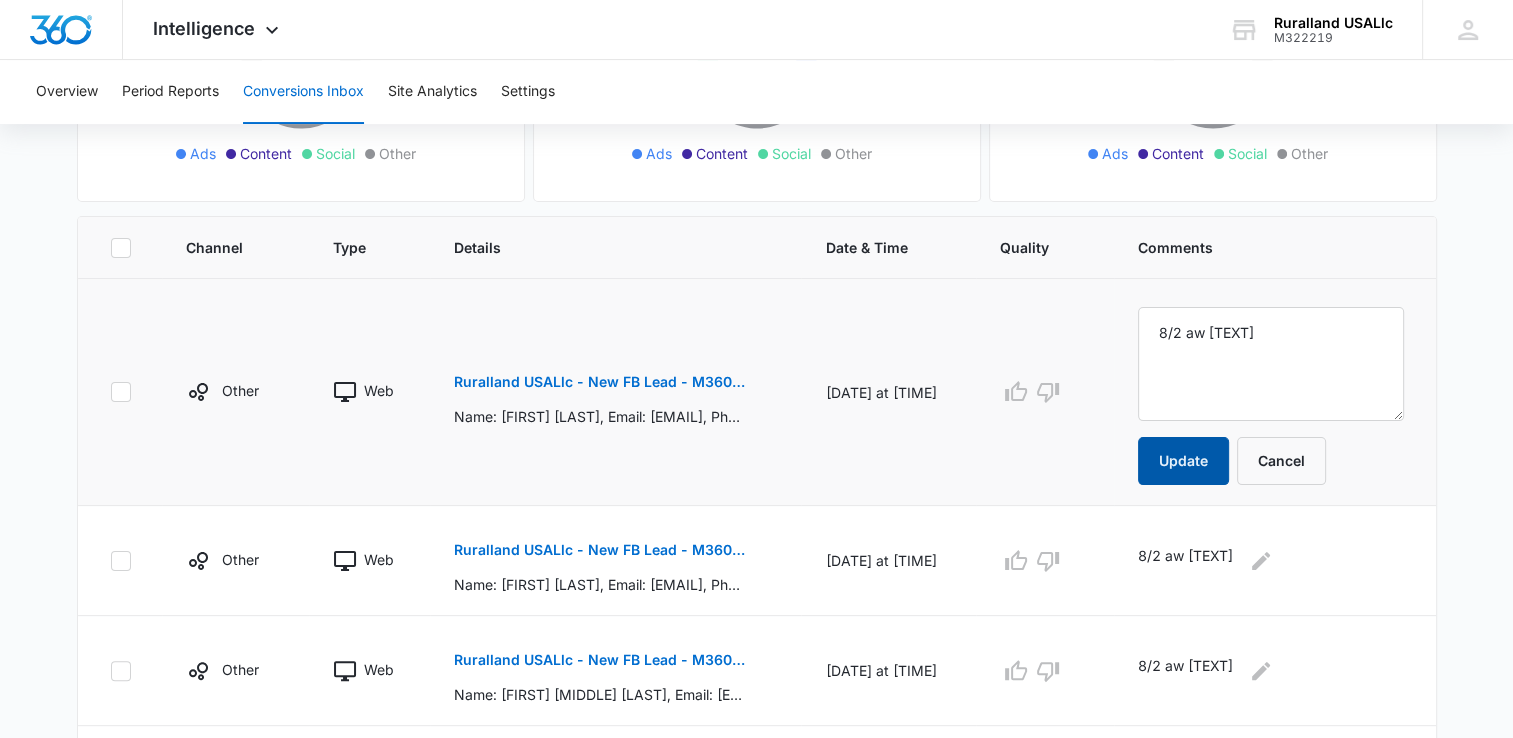 click on "Update" at bounding box center [1183, 461] 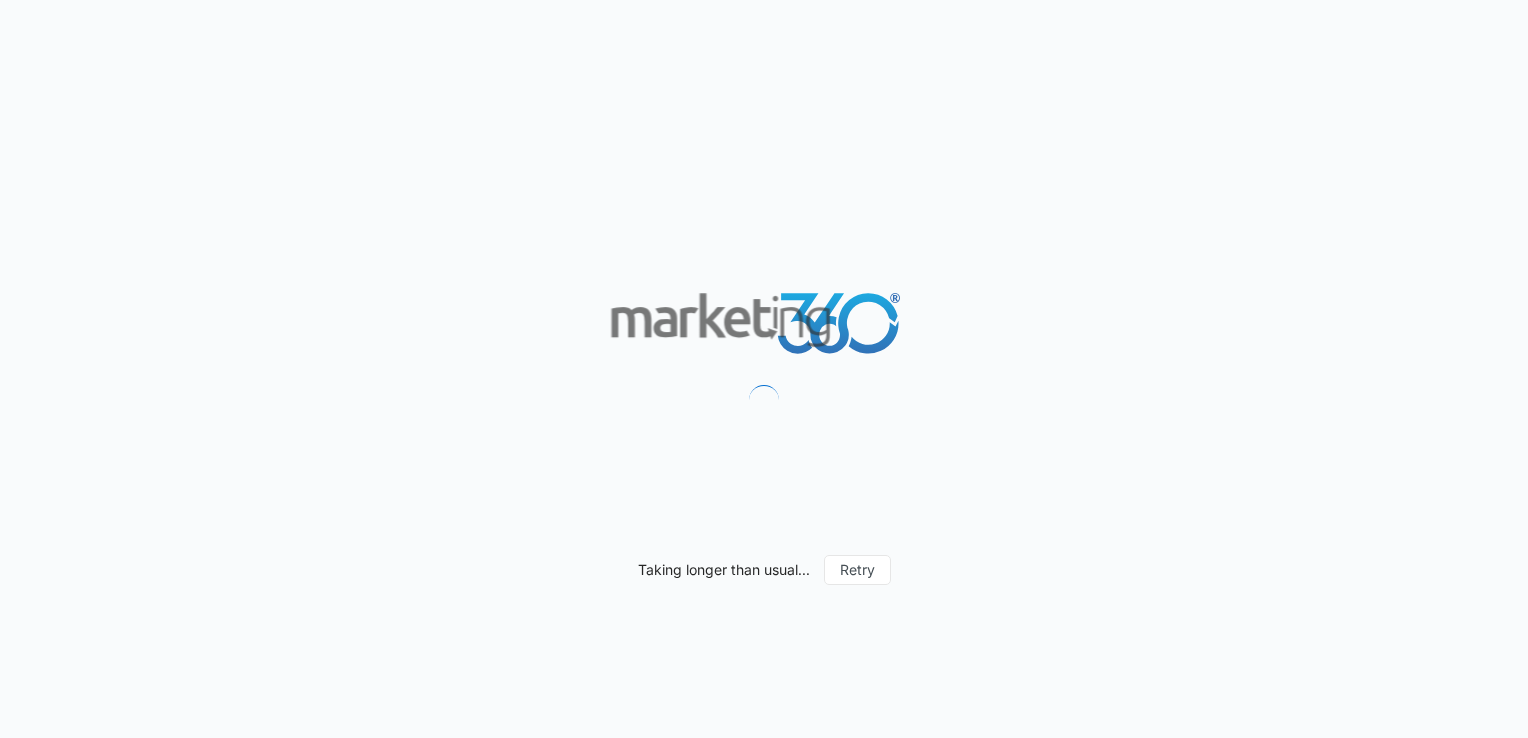 scroll, scrollTop: 0, scrollLeft: 0, axis: both 